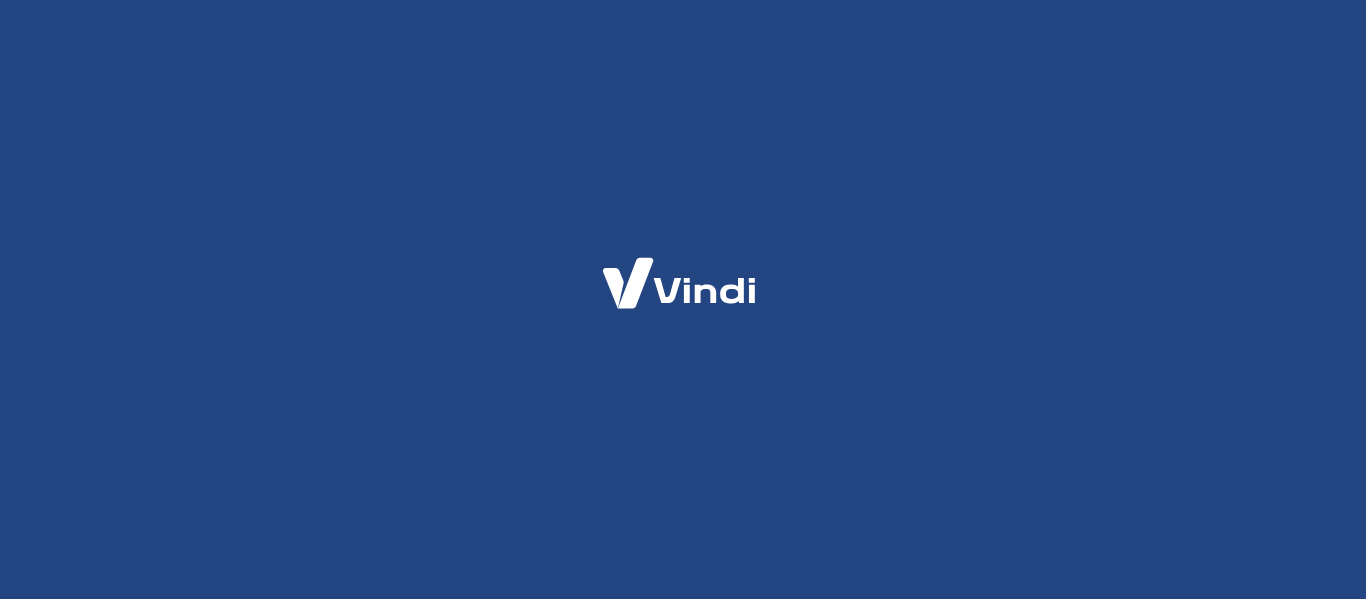 scroll, scrollTop: 0, scrollLeft: 0, axis: both 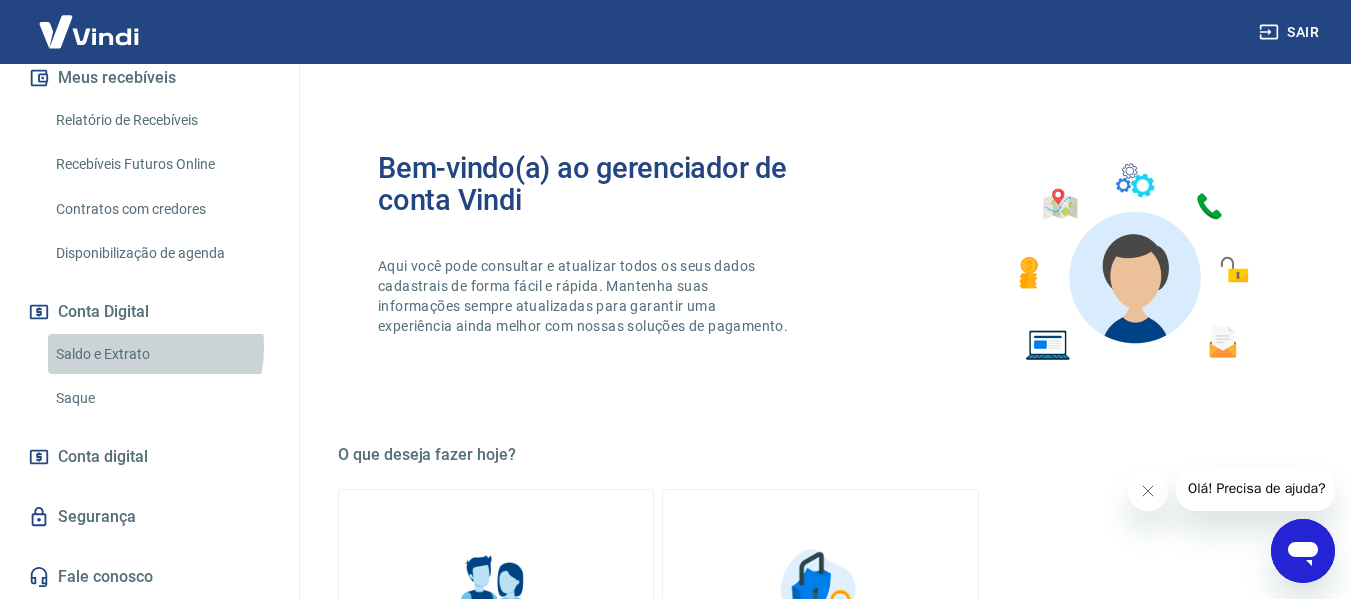 click on "Saldo e Extrato" at bounding box center [161, 354] 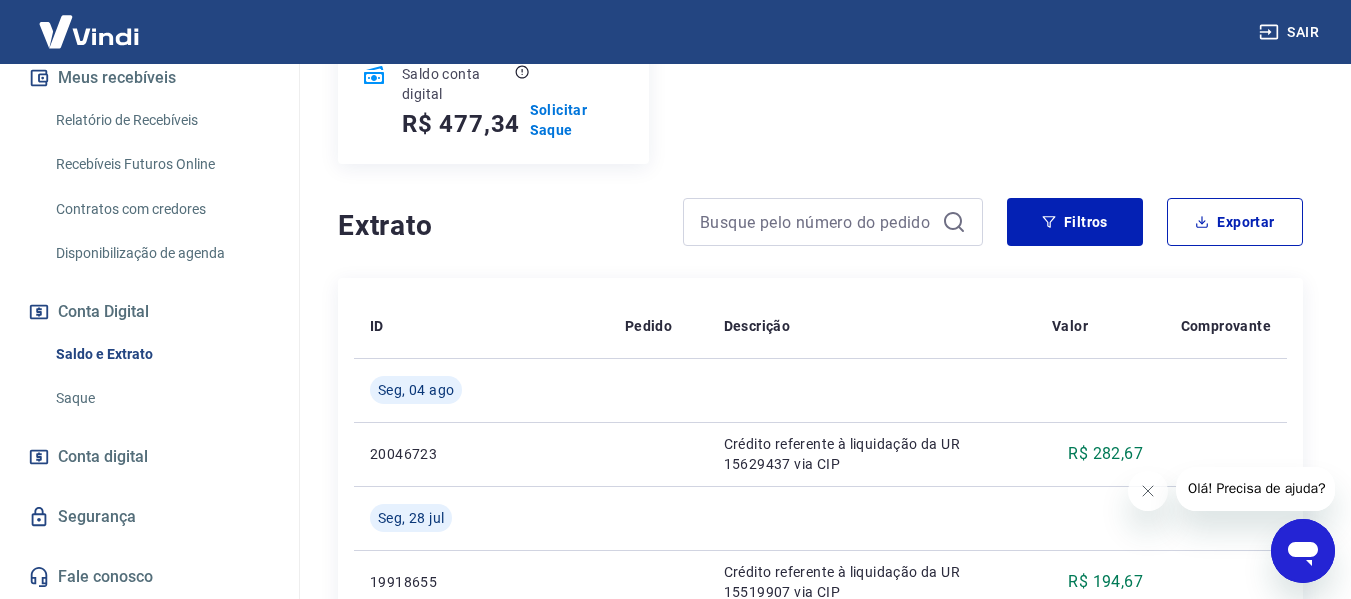 scroll, scrollTop: 200, scrollLeft: 0, axis: vertical 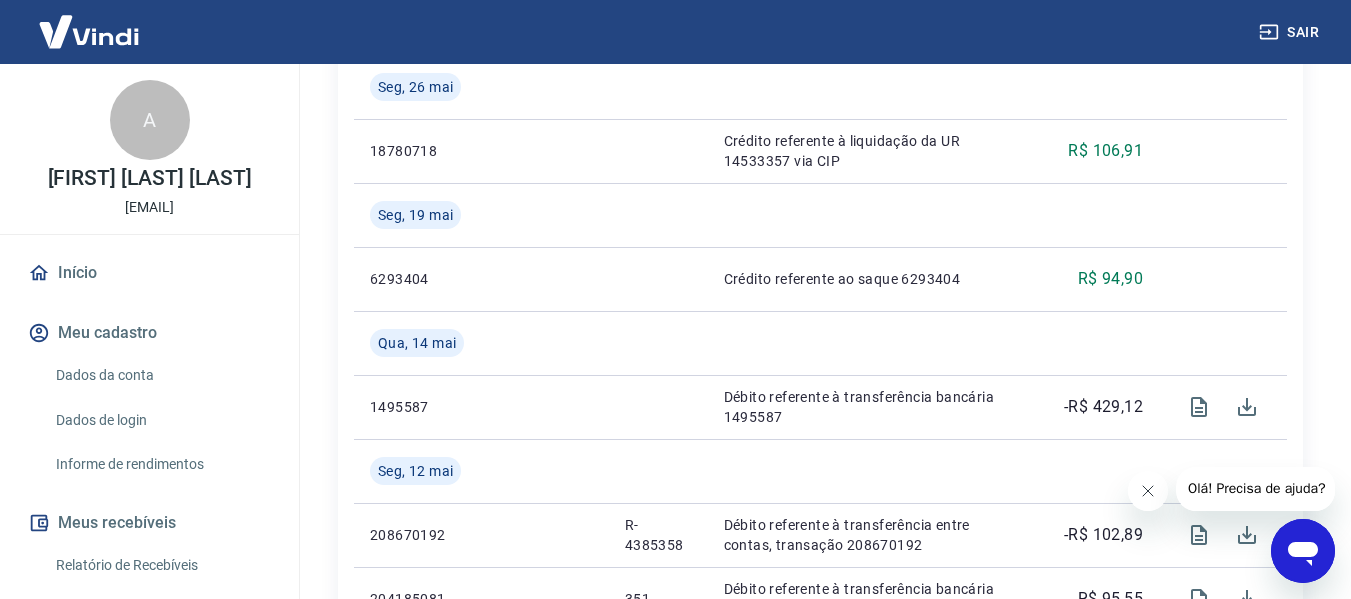 click at bounding box center (1147, 491) 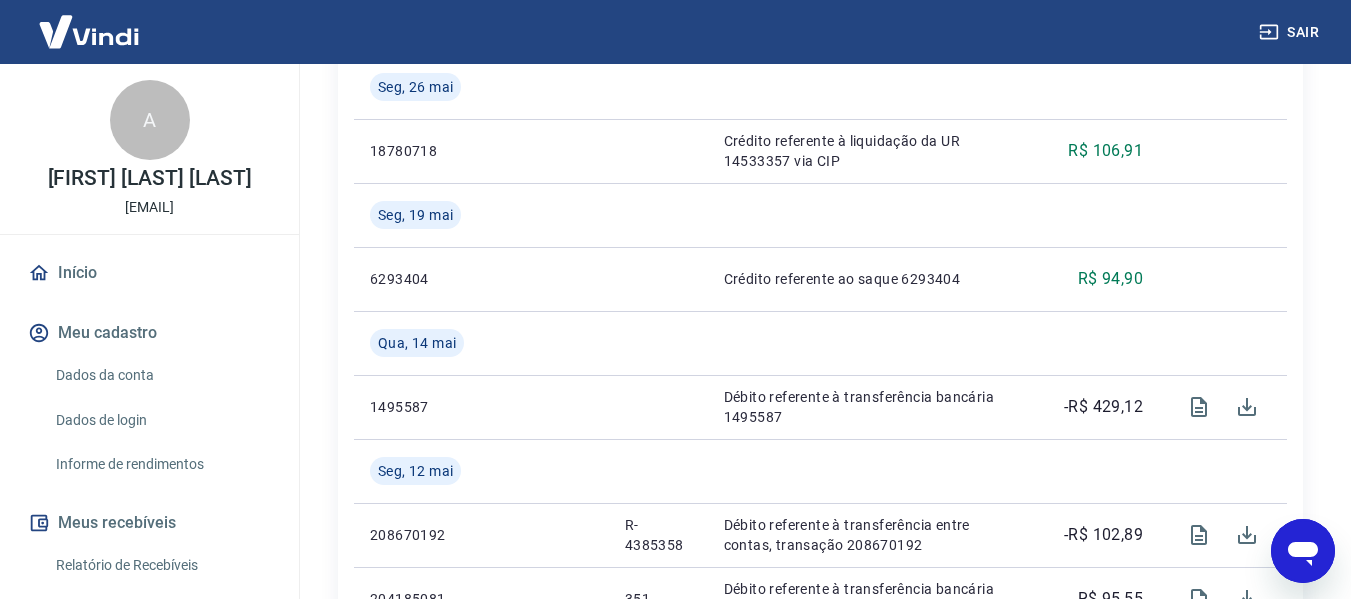 click on "Dados da conta" at bounding box center [161, 375] 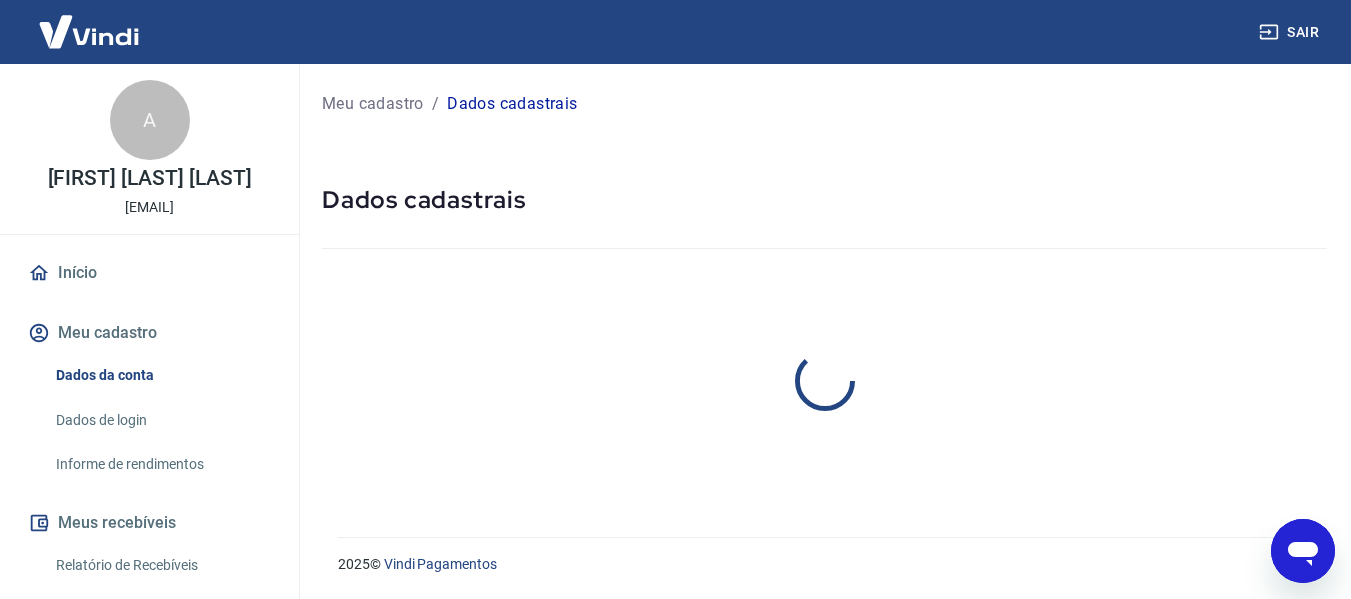 scroll, scrollTop: 0, scrollLeft: 0, axis: both 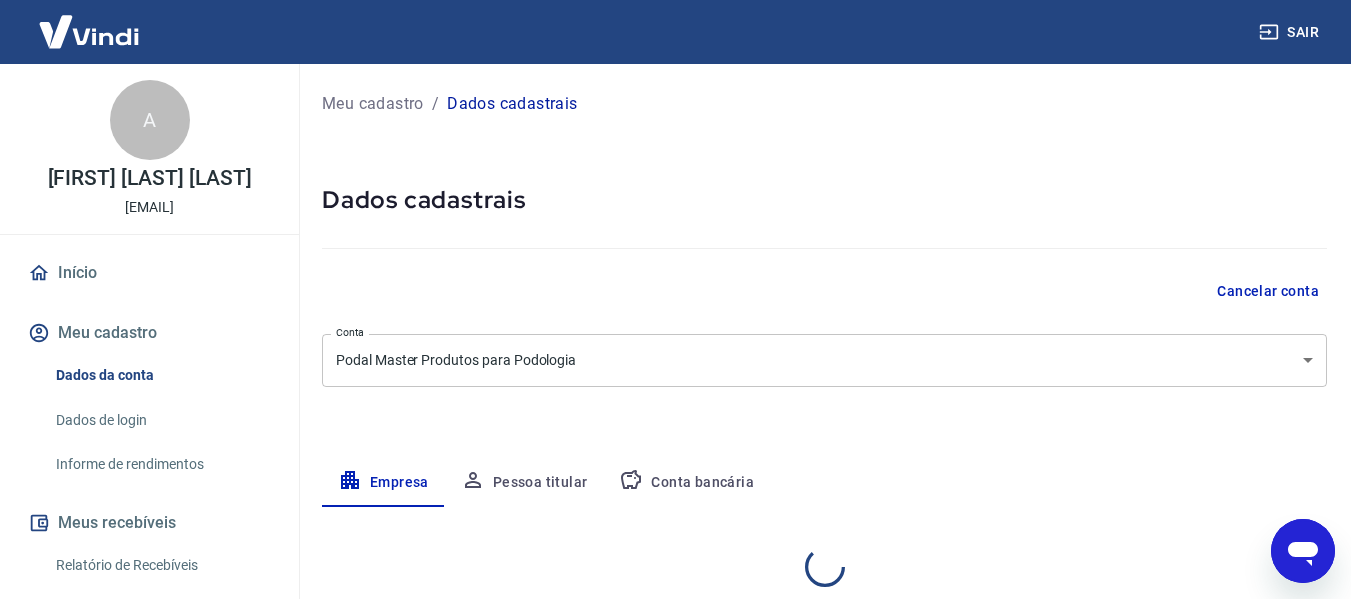 select on "RJ" 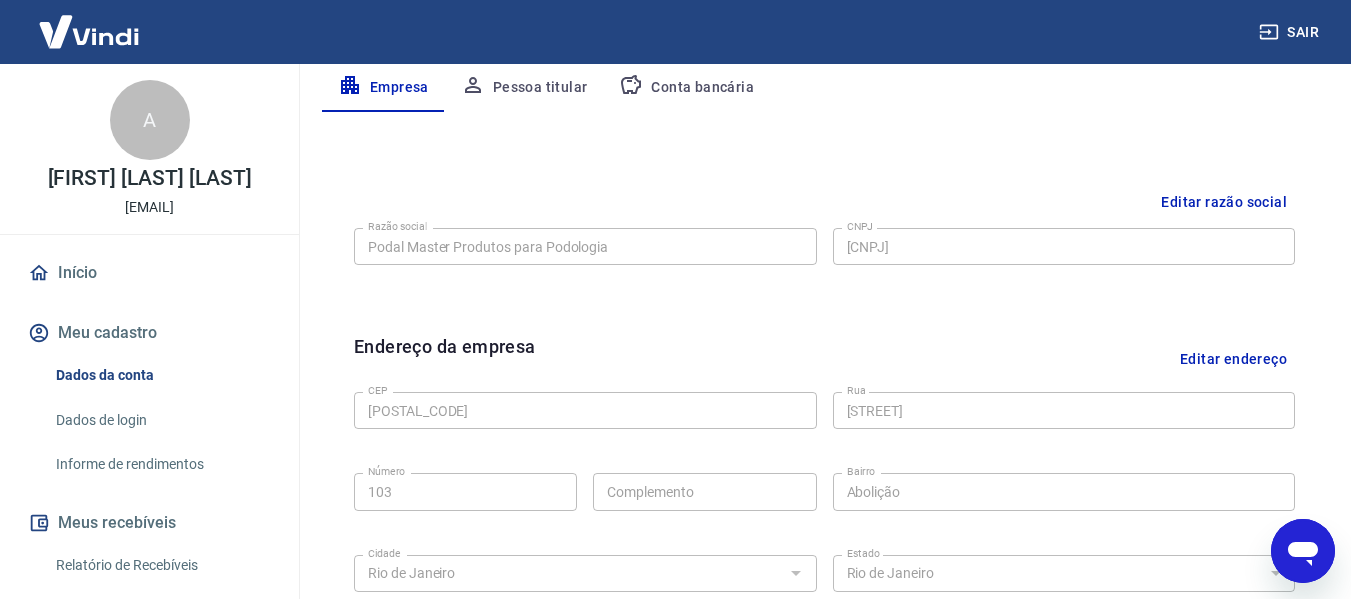 scroll, scrollTop: 400, scrollLeft: 0, axis: vertical 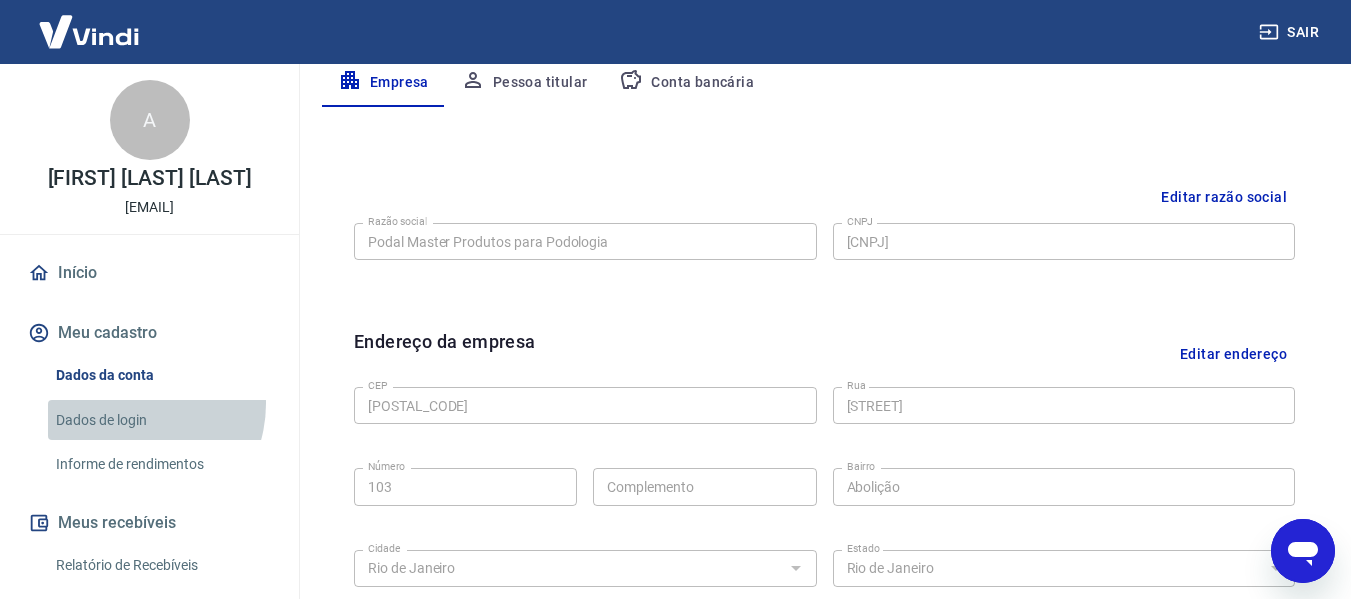 click on "Dados de login" at bounding box center (161, 420) 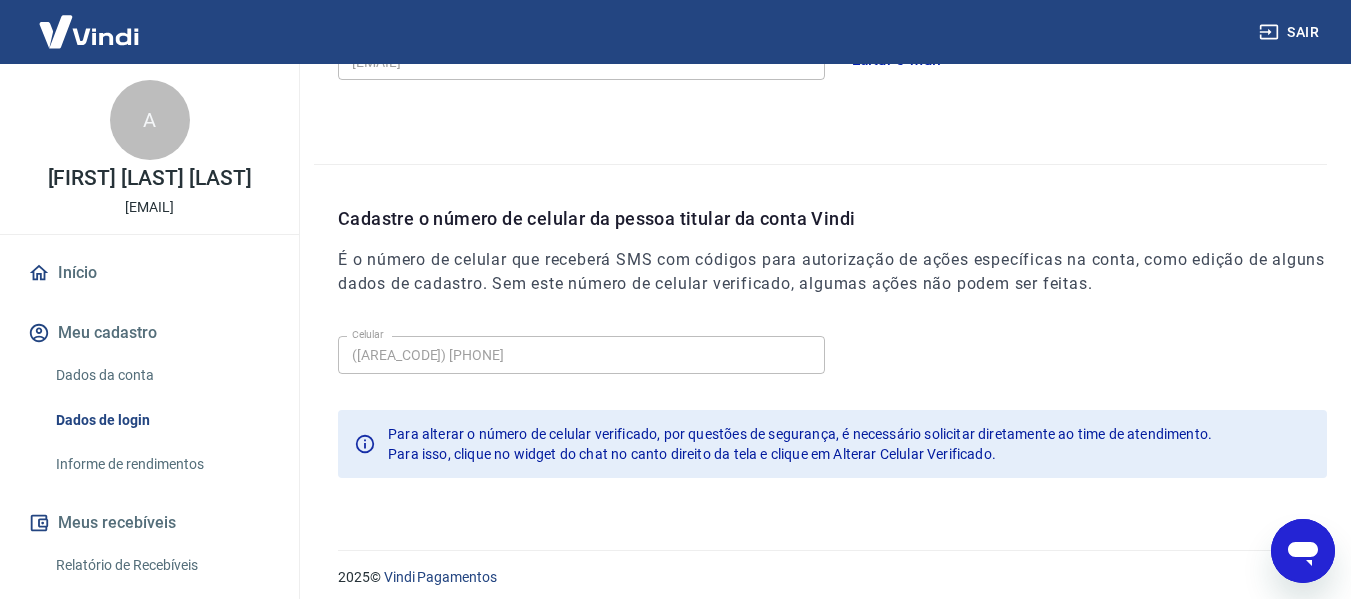 scroll, scrollTop: 682, scrollLeft: 0, axis: vertical 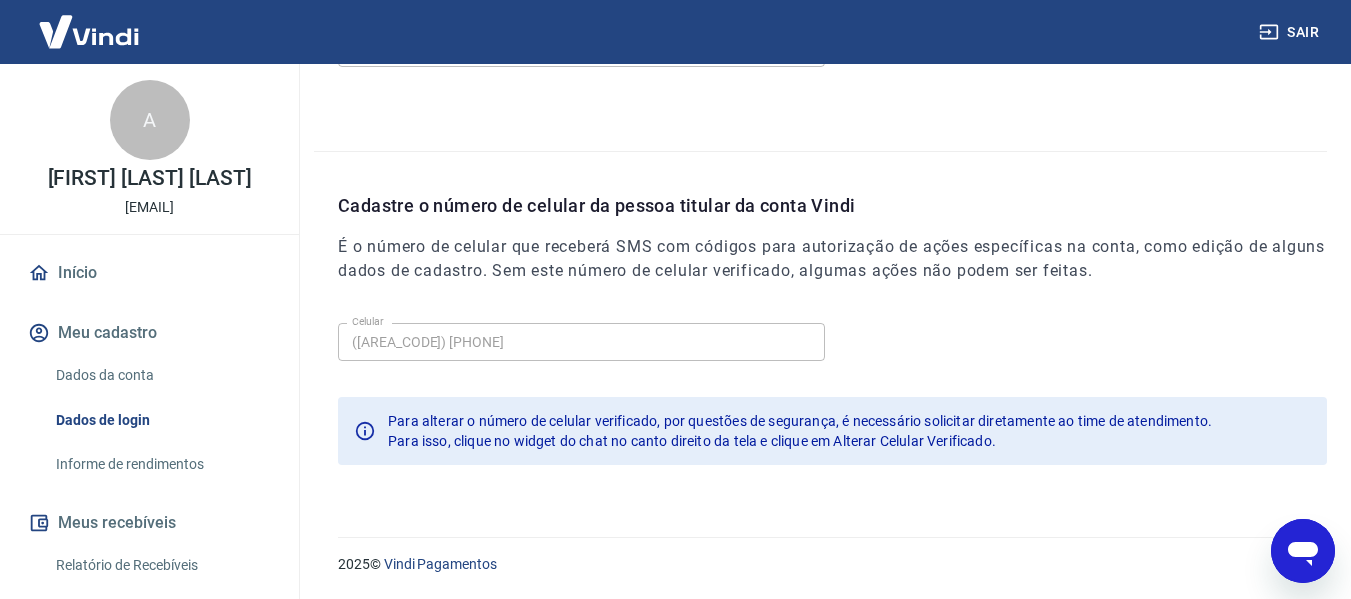 click on "Informe de rendimentos" at bounding box center [161, 464] 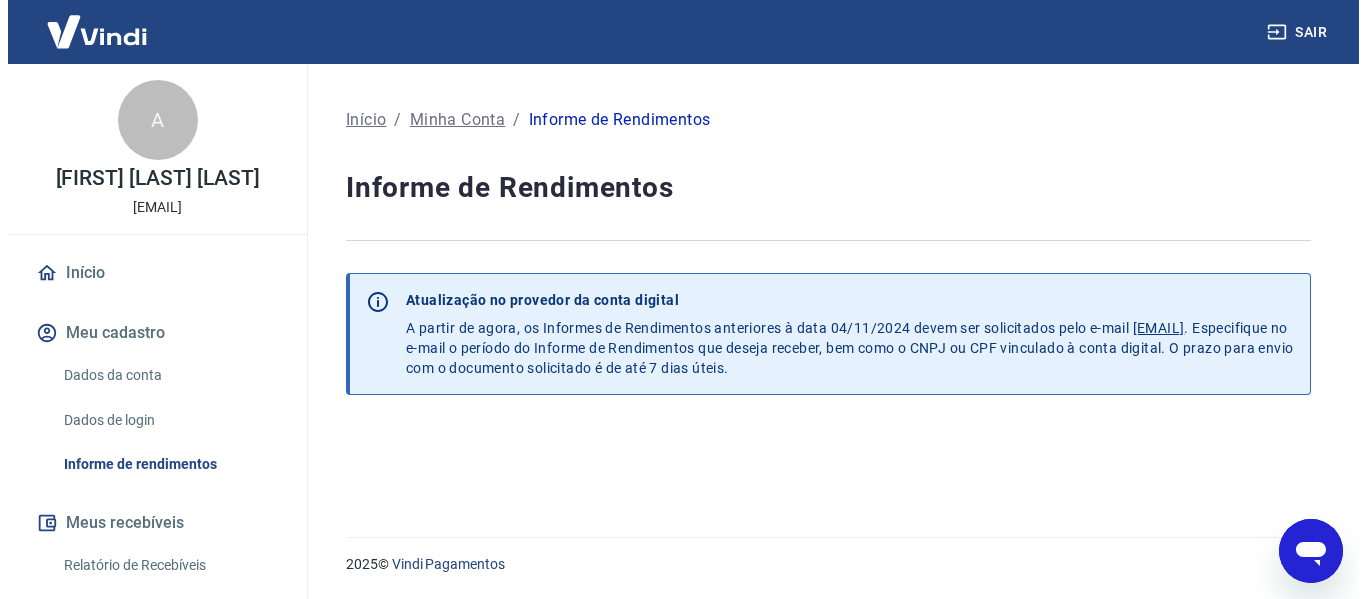scroll, scrollTop: 0, scrollLeft: 0, axis: both 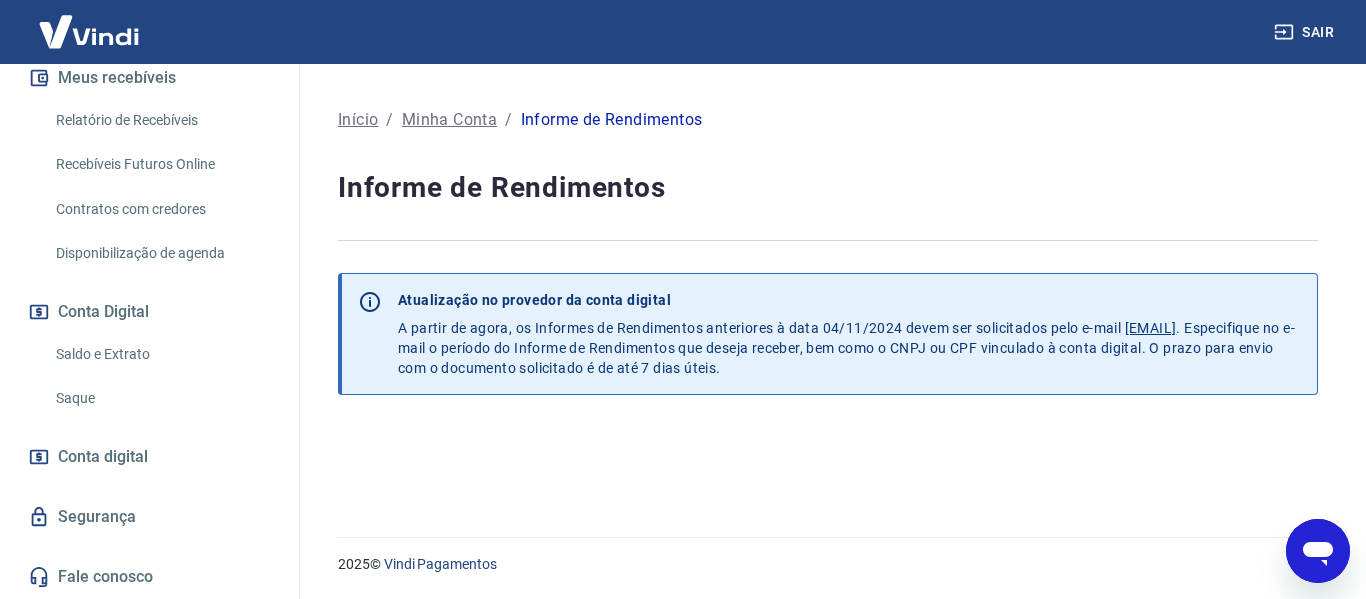 click on "Conta digital" at bounding box center (103, 457) 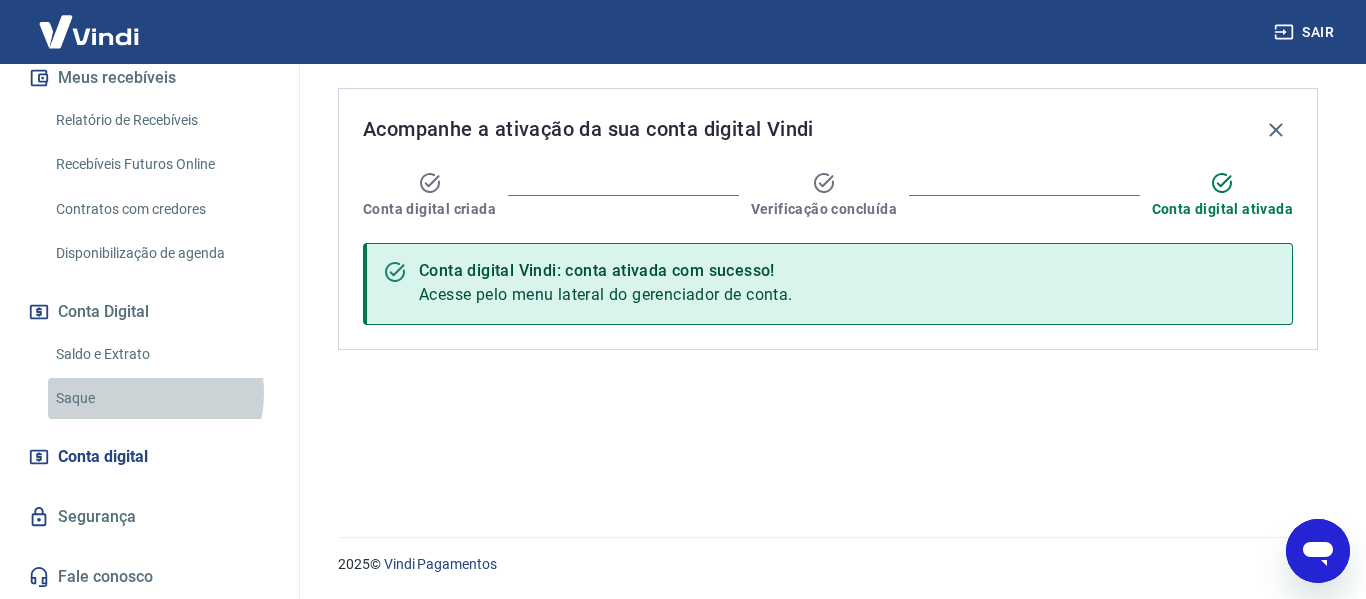 click on "Saque" at bounding box center [161, 398] 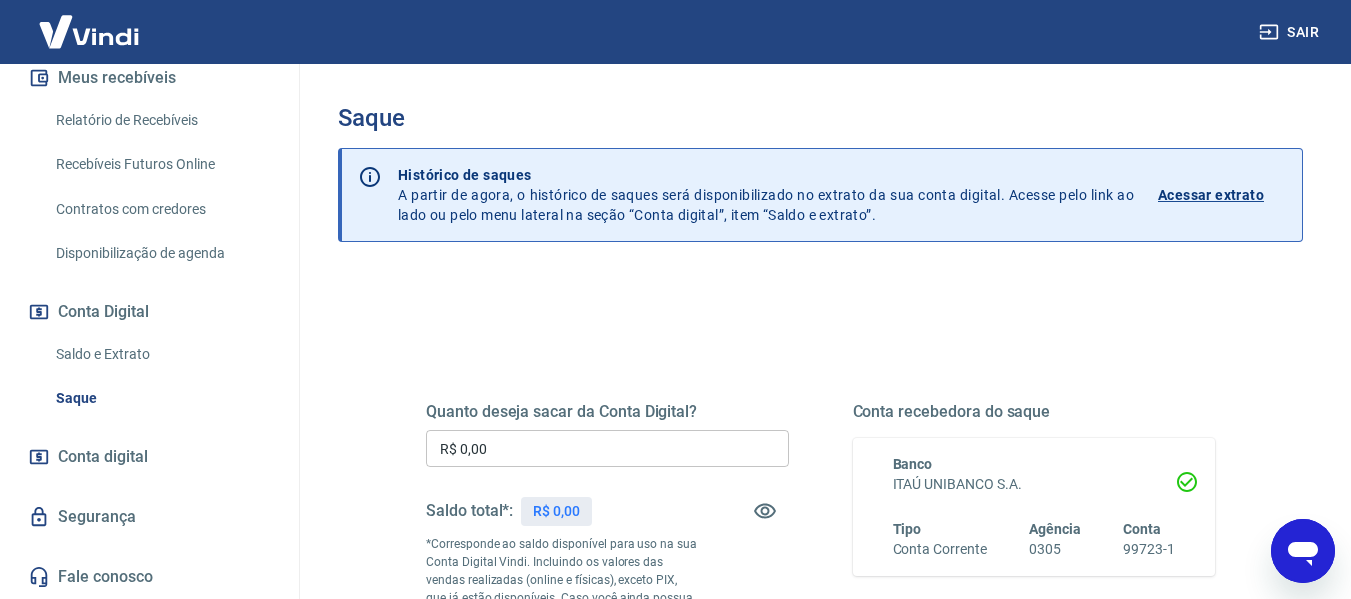 click on "Saldo e Extrato" at bounding box center (161, 354) 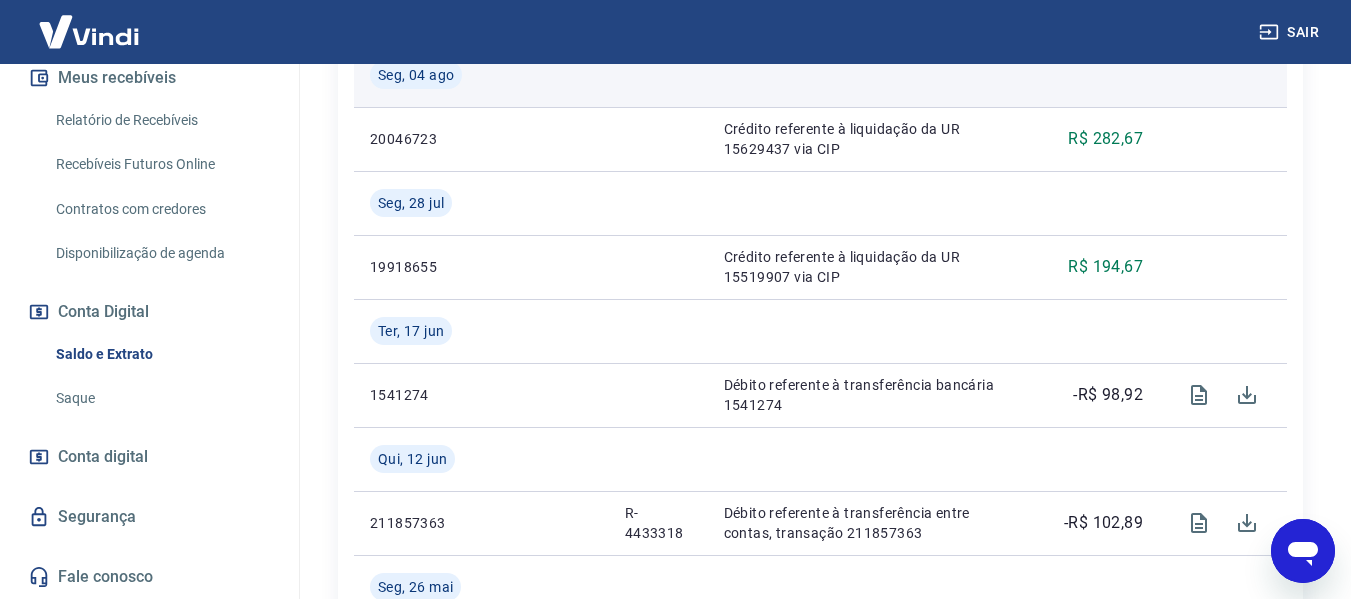 scroll, scrollTop: 700, scrollLeft: 0, axis: vertical 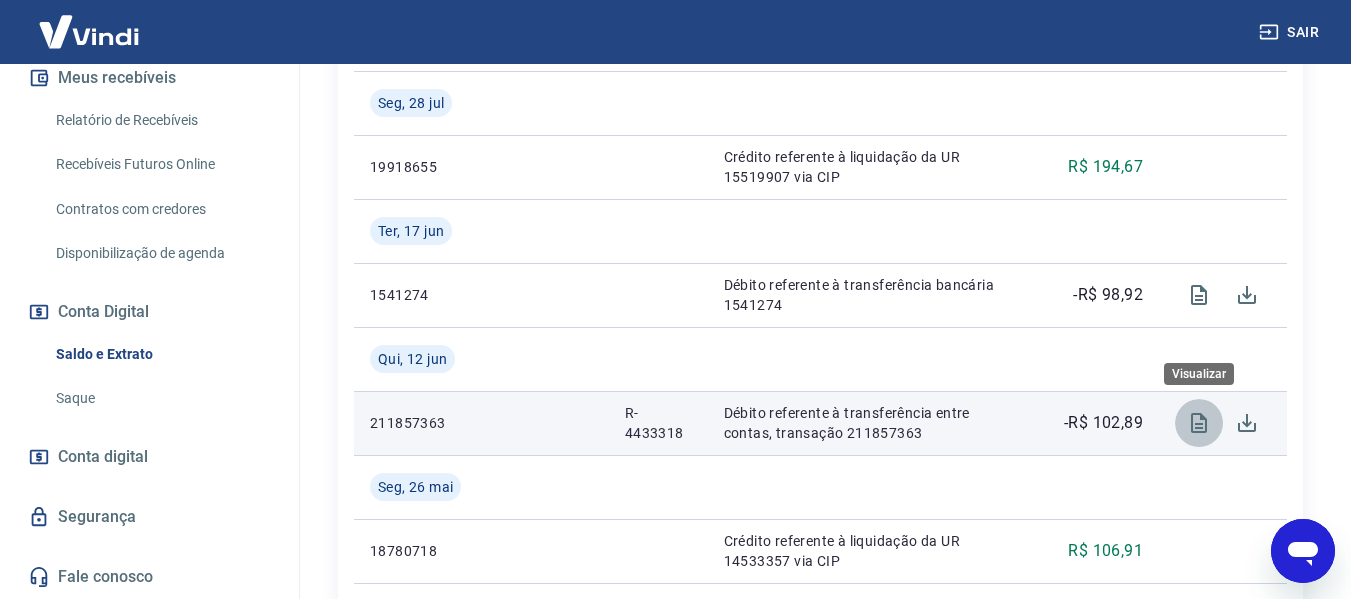 click 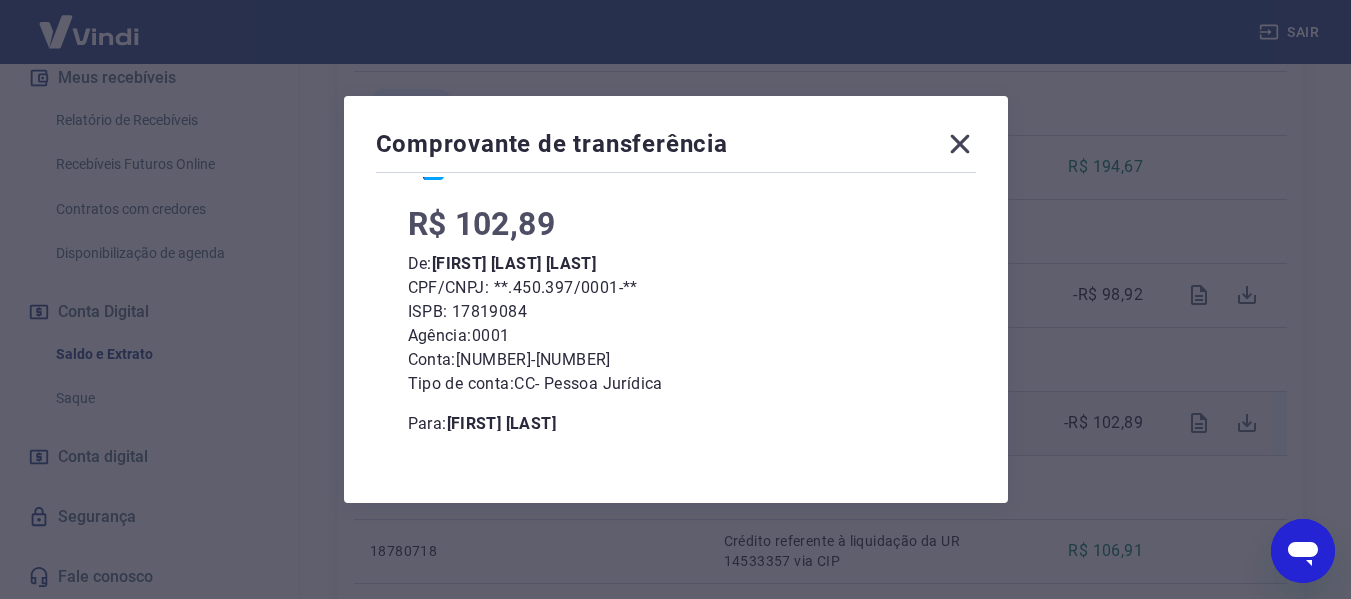 scroll, scrollTop: 281, scrollLeft: 0, axis: vertical 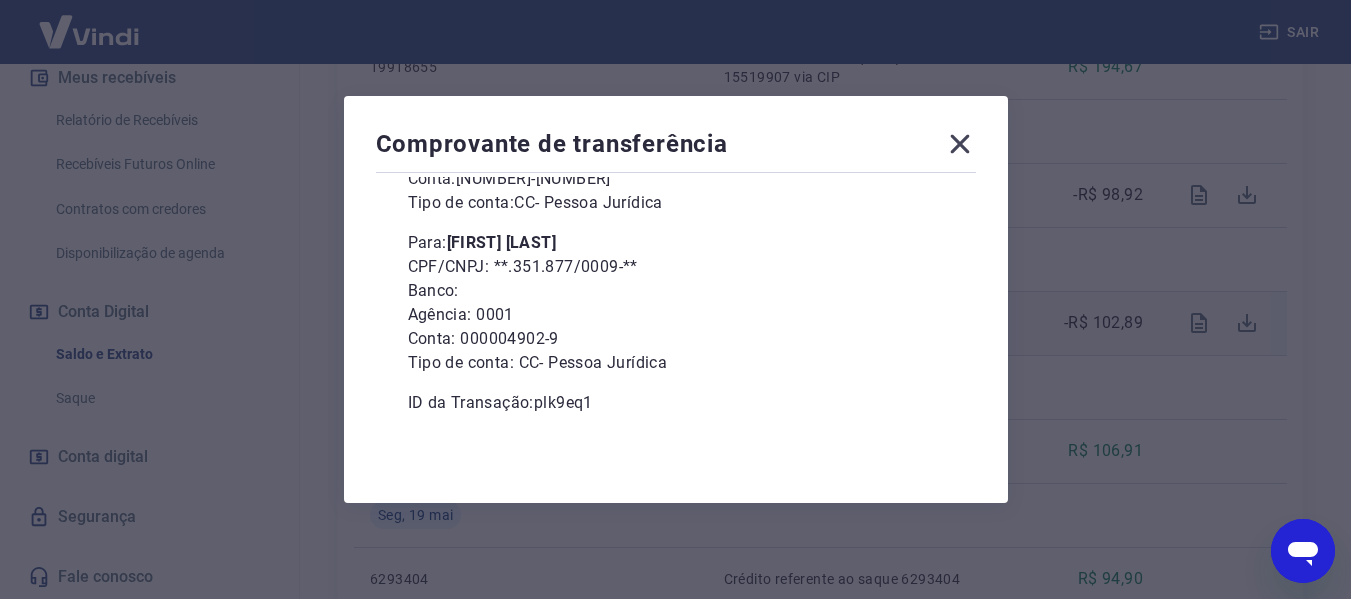 click 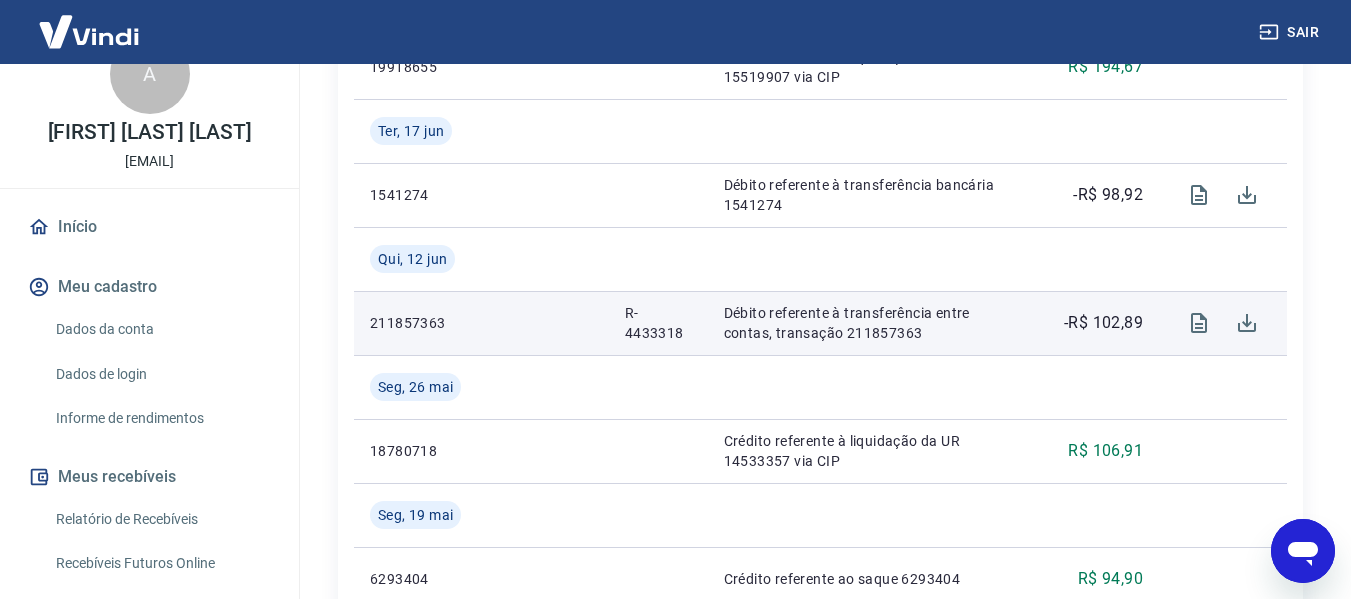 scroll, scrollTop: 0, scrollLeft: 0, axis: both 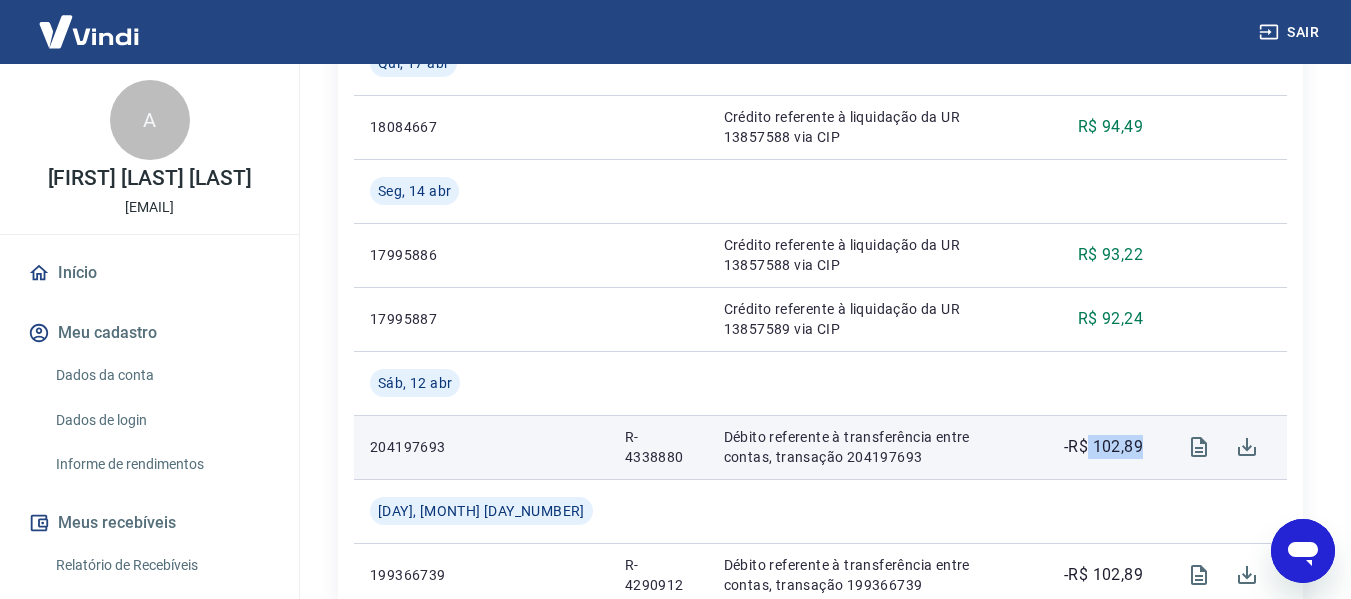 drag, startPoint x: 1152, startPoint y: 442, endPoint x: 1085, endPoint y: 438, distance: 67.11929 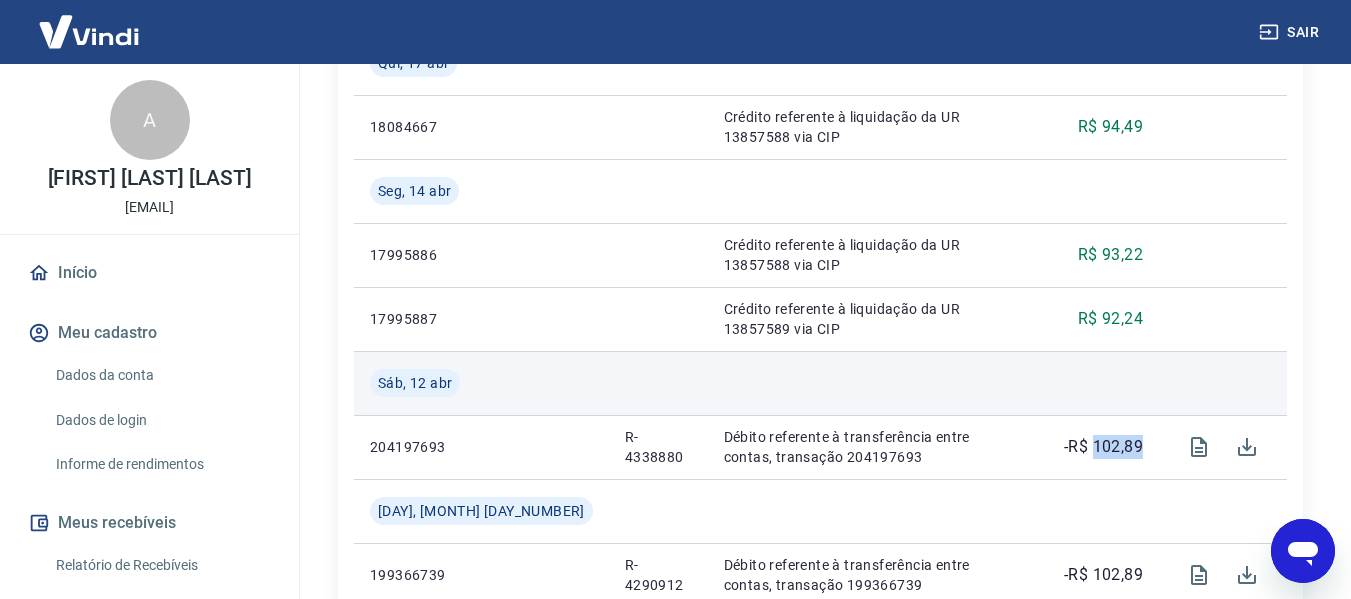 copy on "102,89" 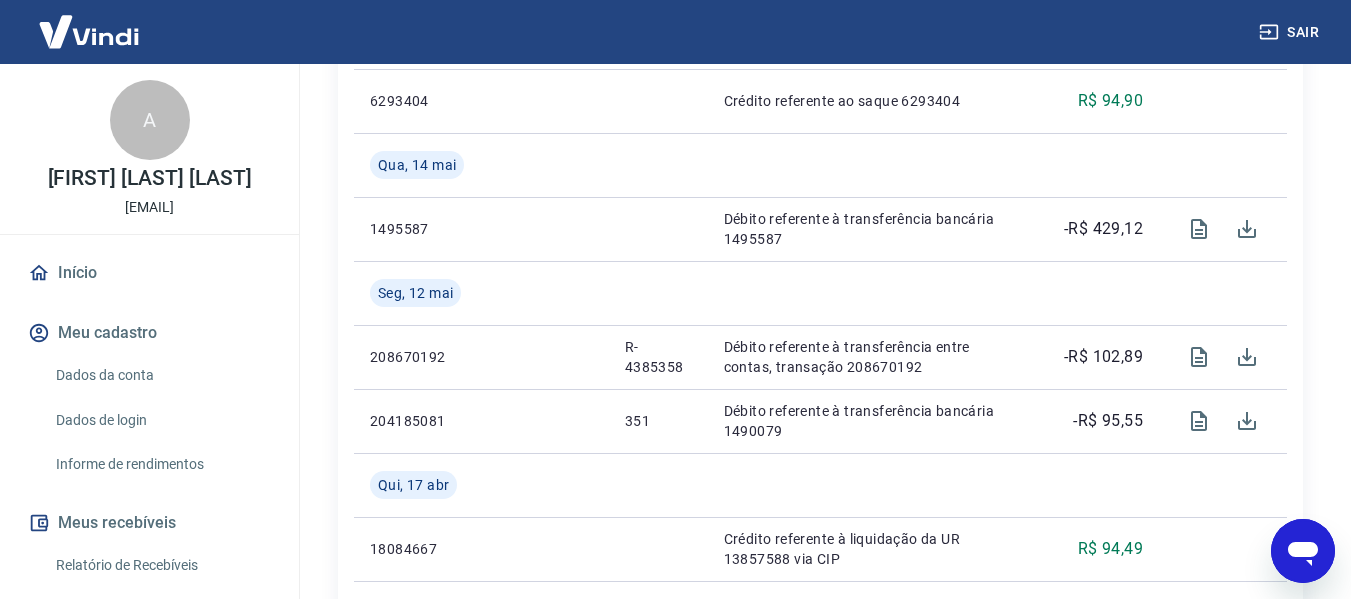 scroll, scrollTop: 1400, scrollLeft: 0, axis: vertical 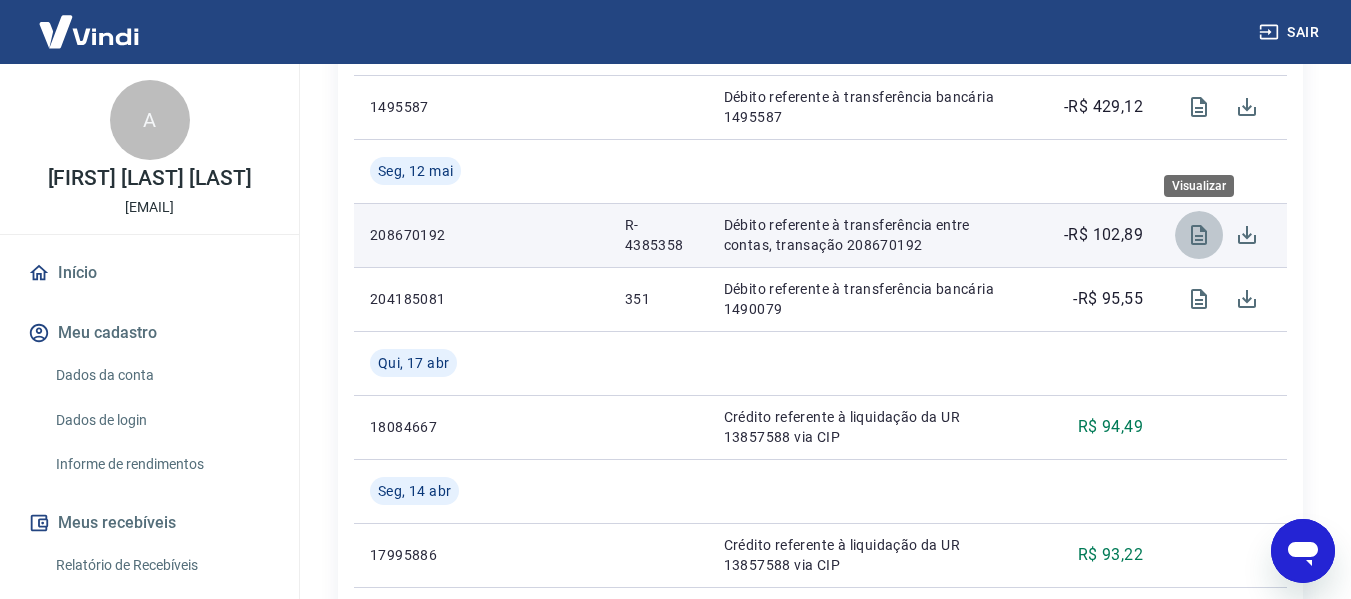 click 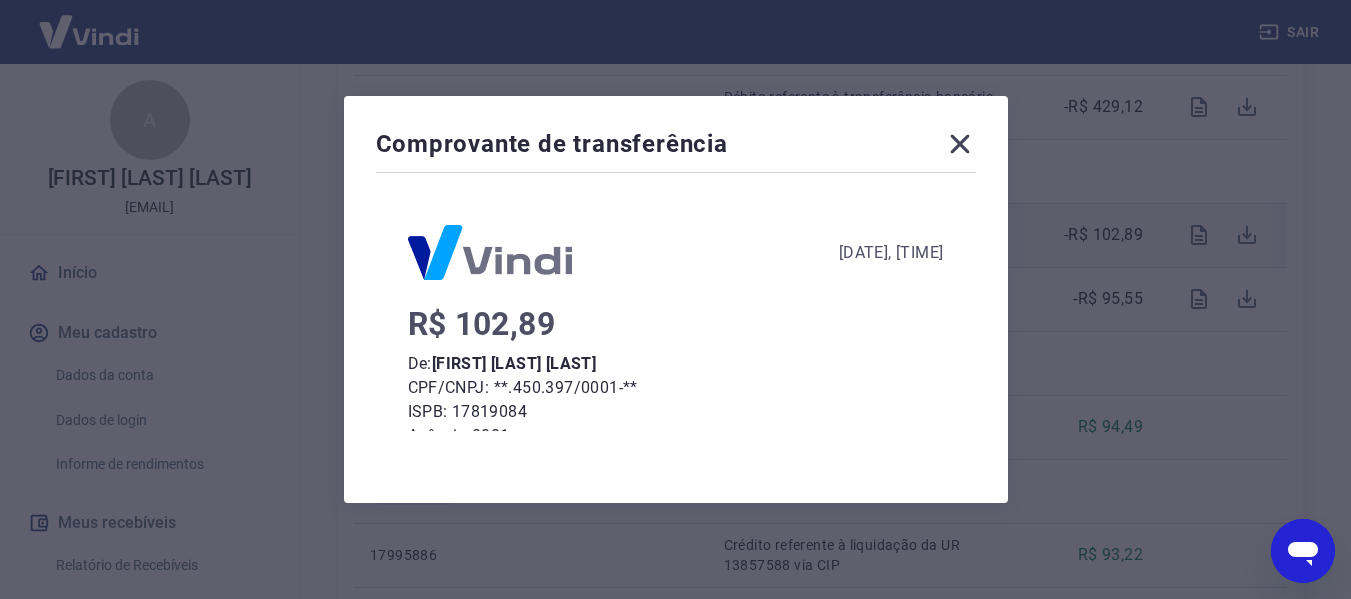 scroll, scrollTop: 281, scrollLeft: 0, axis: vertical 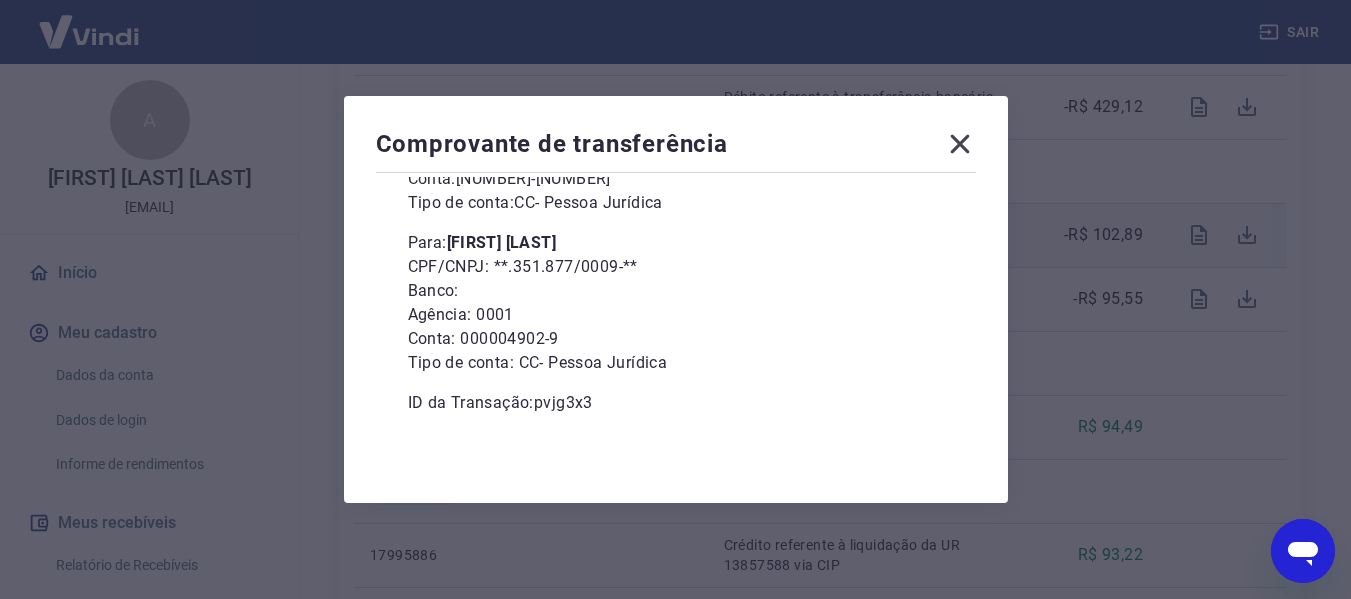 click 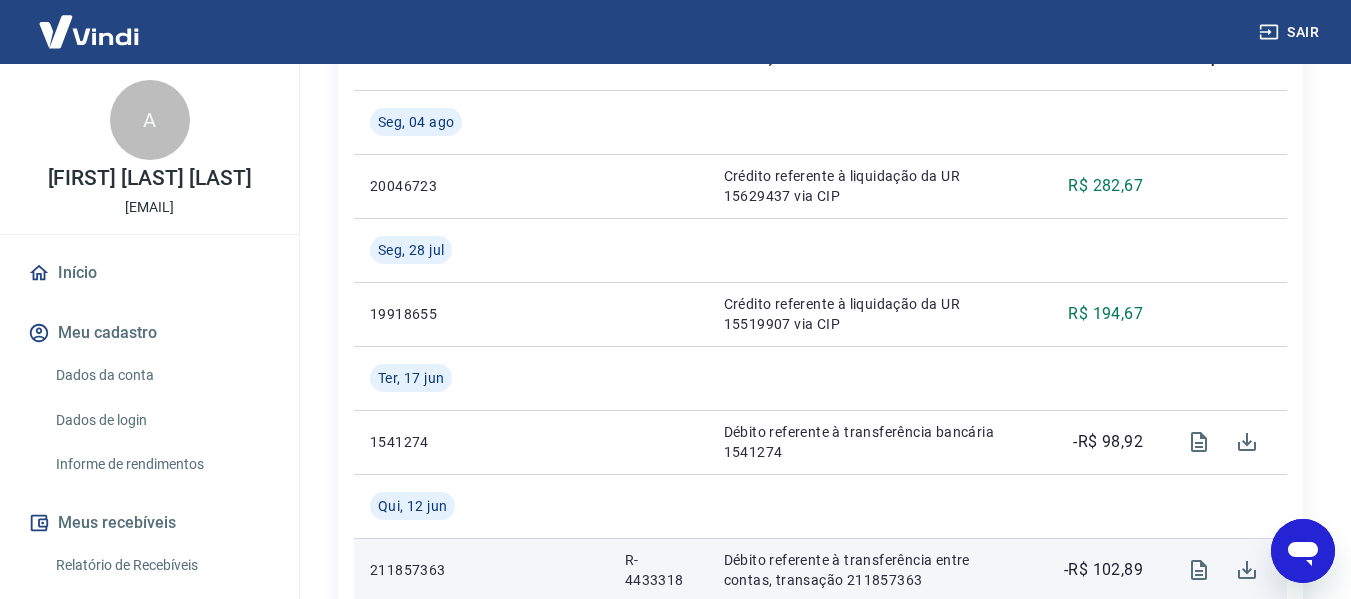 scroll, scrollTop: 500, scrollLeft: 0, axis: vertical 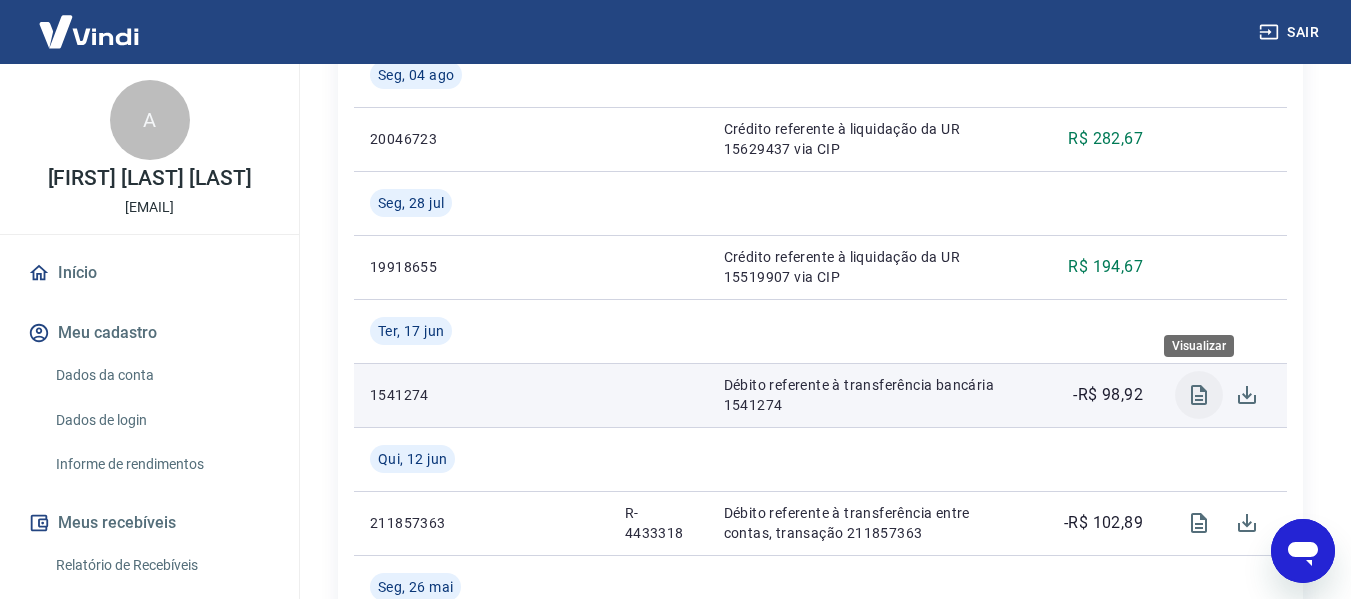 click 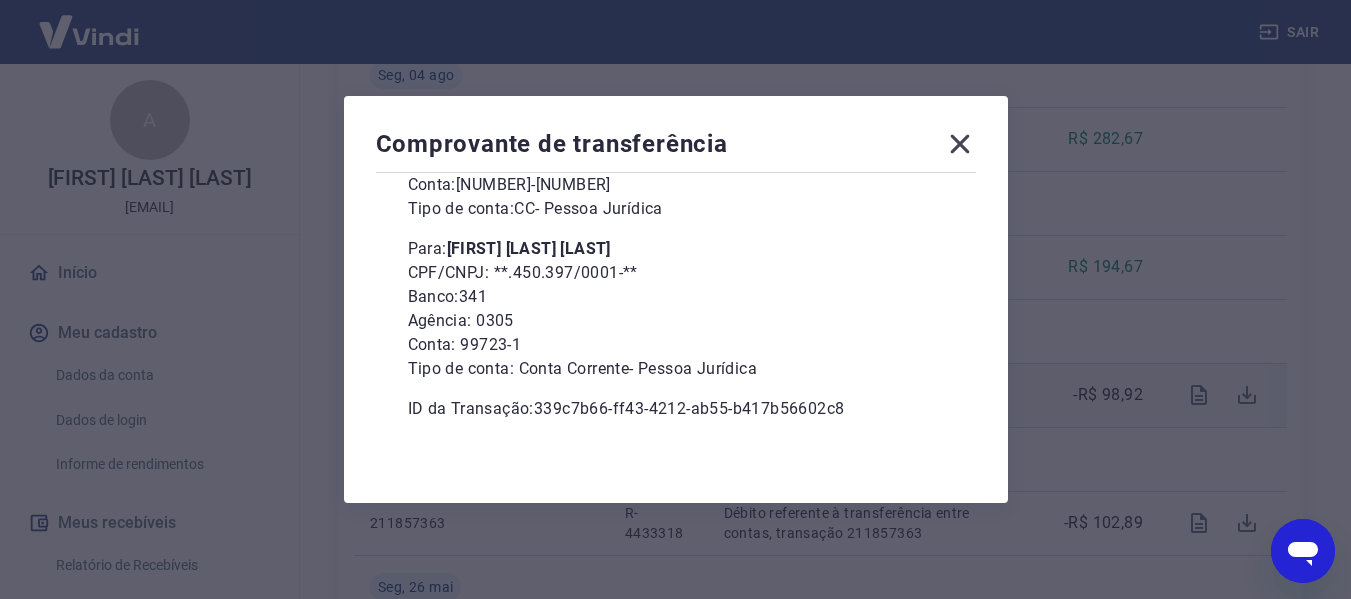 scroll, scrollTop: 281, scrollLeft: 0, axis: vertical 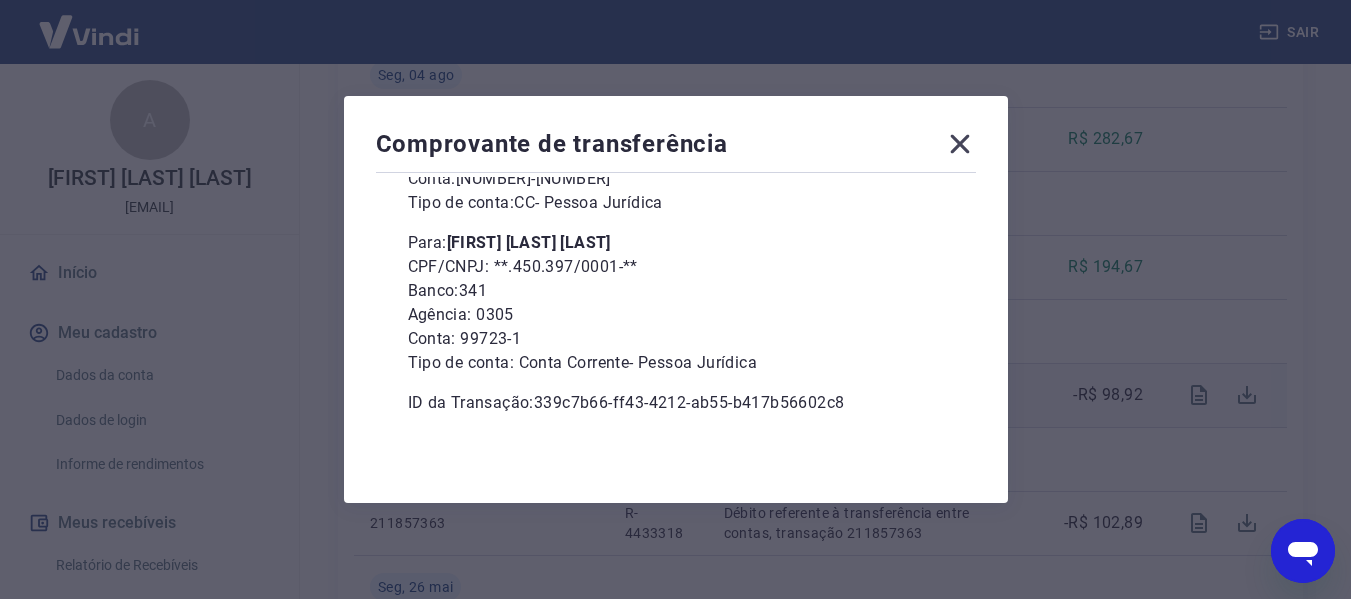 click 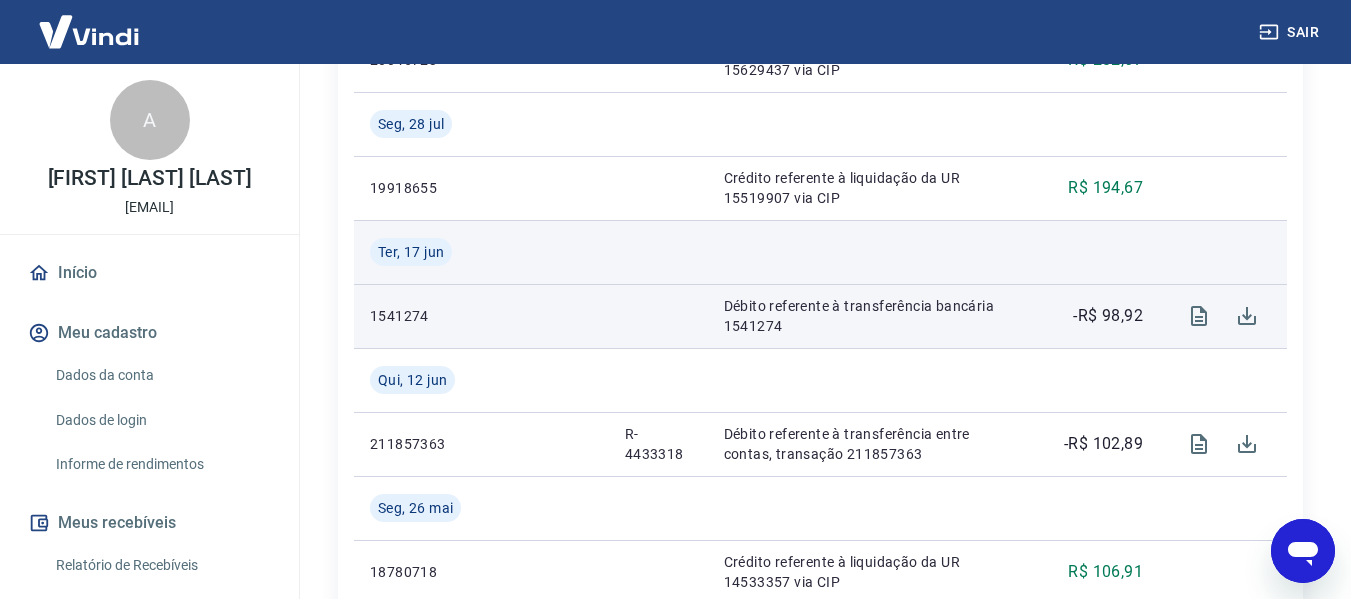 scroll, scrollTop: 800, scrollLeft: 0, axis: vertical 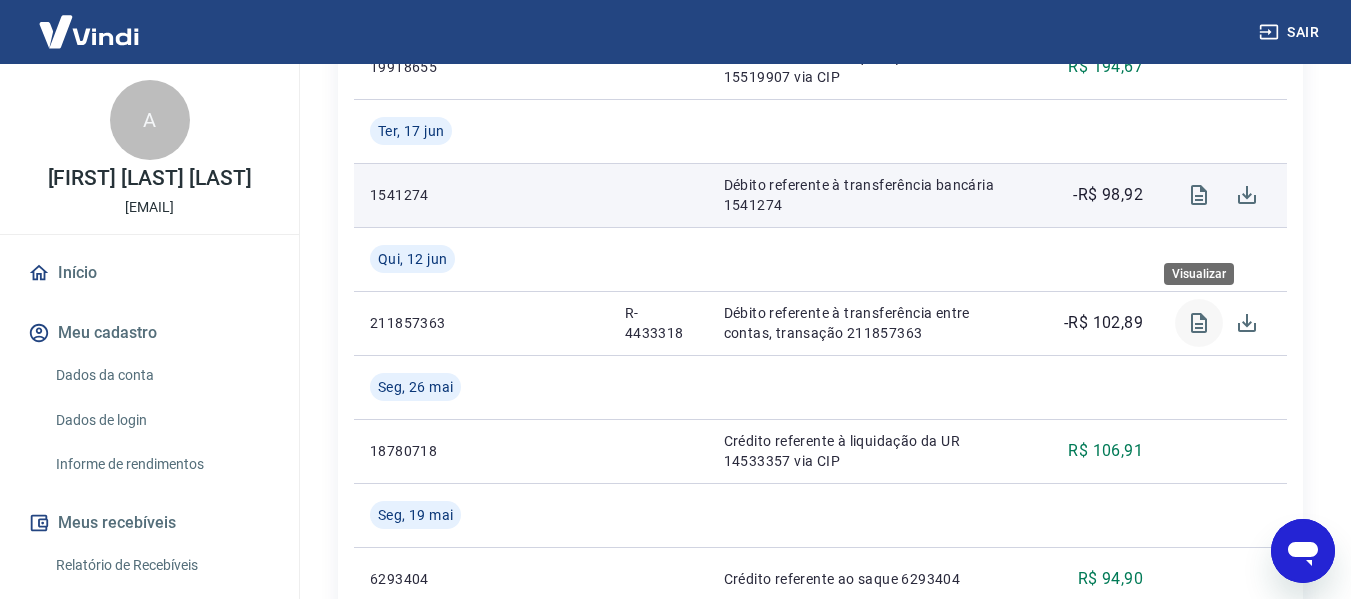 click 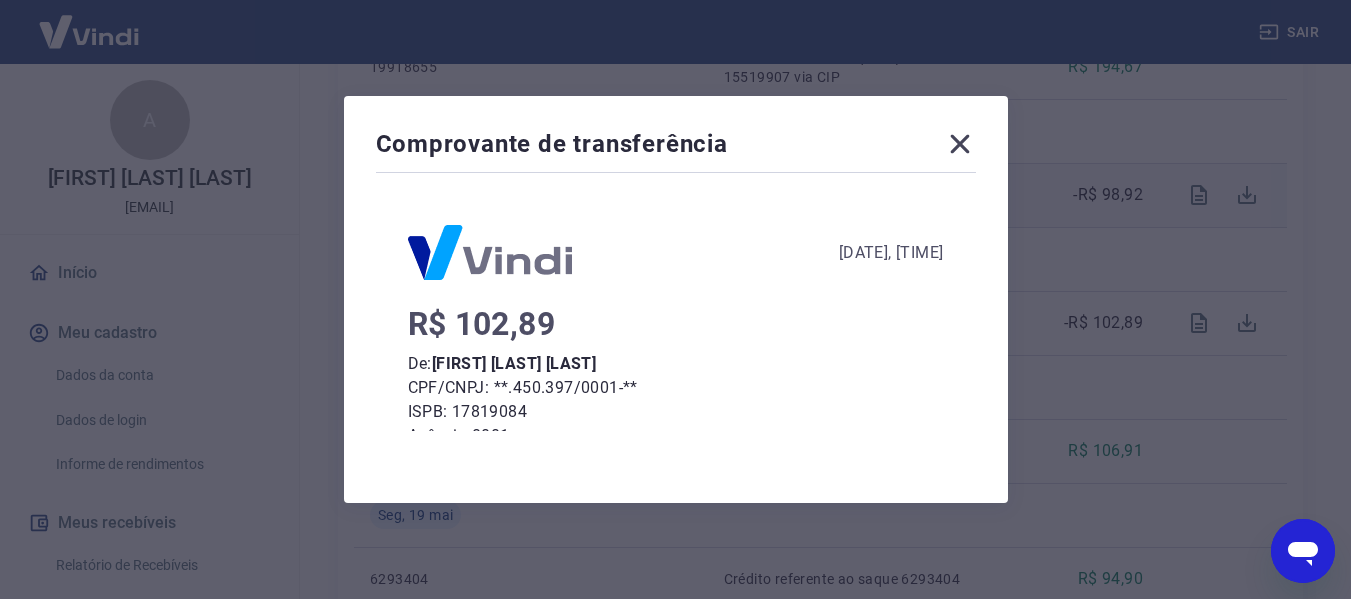 click 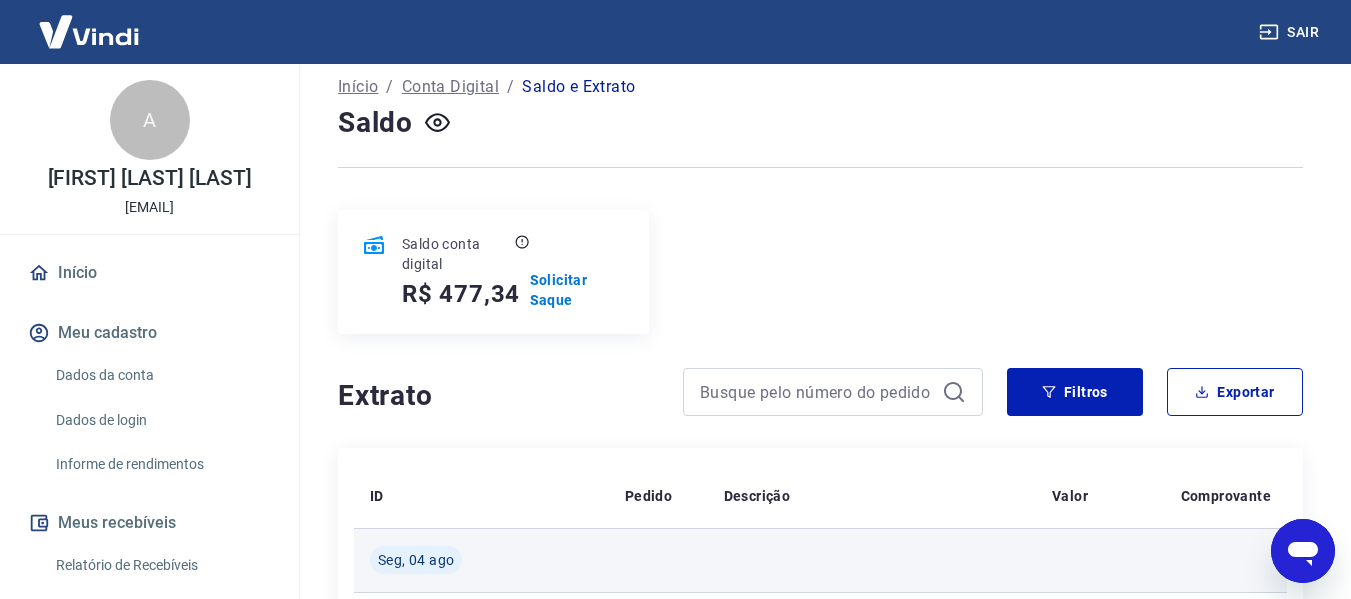 scroll, scrollTop: 100, scrollLeft: 0, axis: vertical 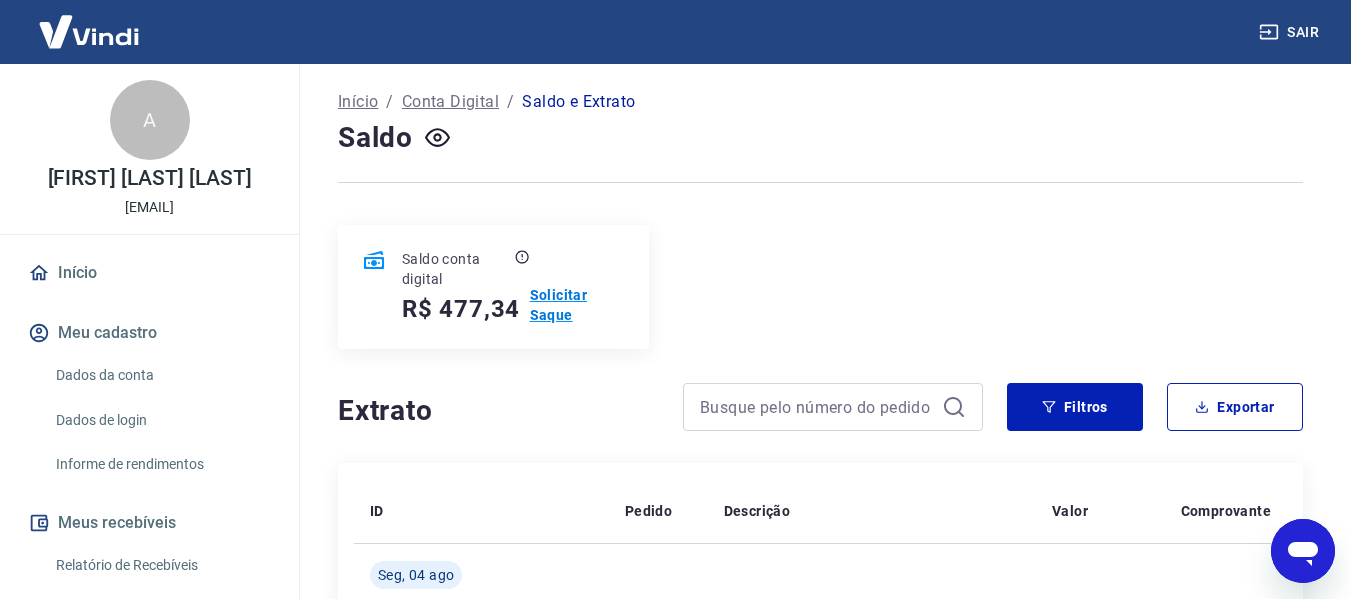 click on "Solicitar Saque" at bounding box center (577, 305) 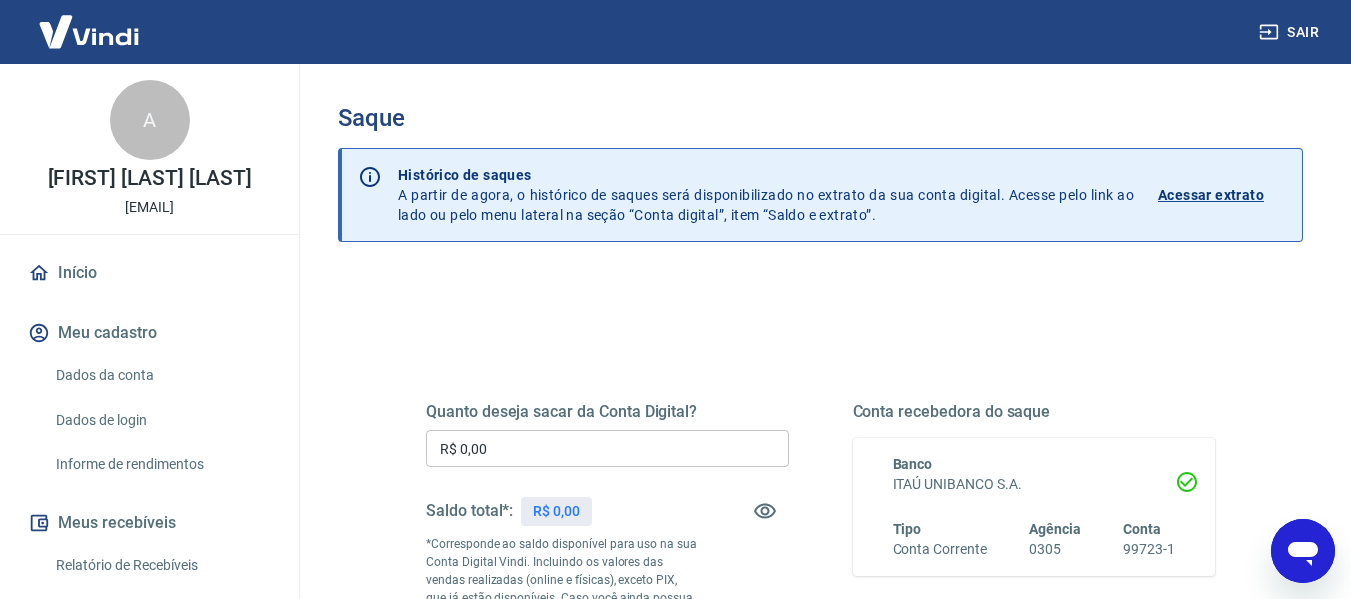 scroll, scrollTop: 200, scrollLeft: 0, axis: vertical 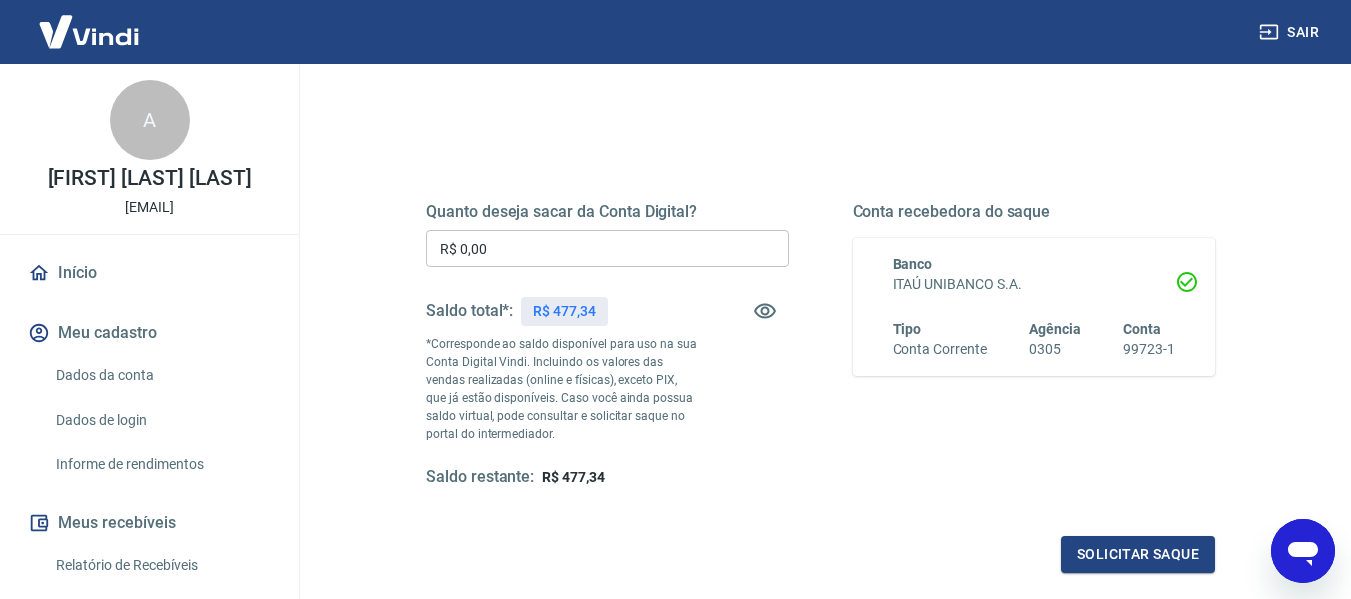 click on "R$ 0,00" at bounding box center (607, 248) 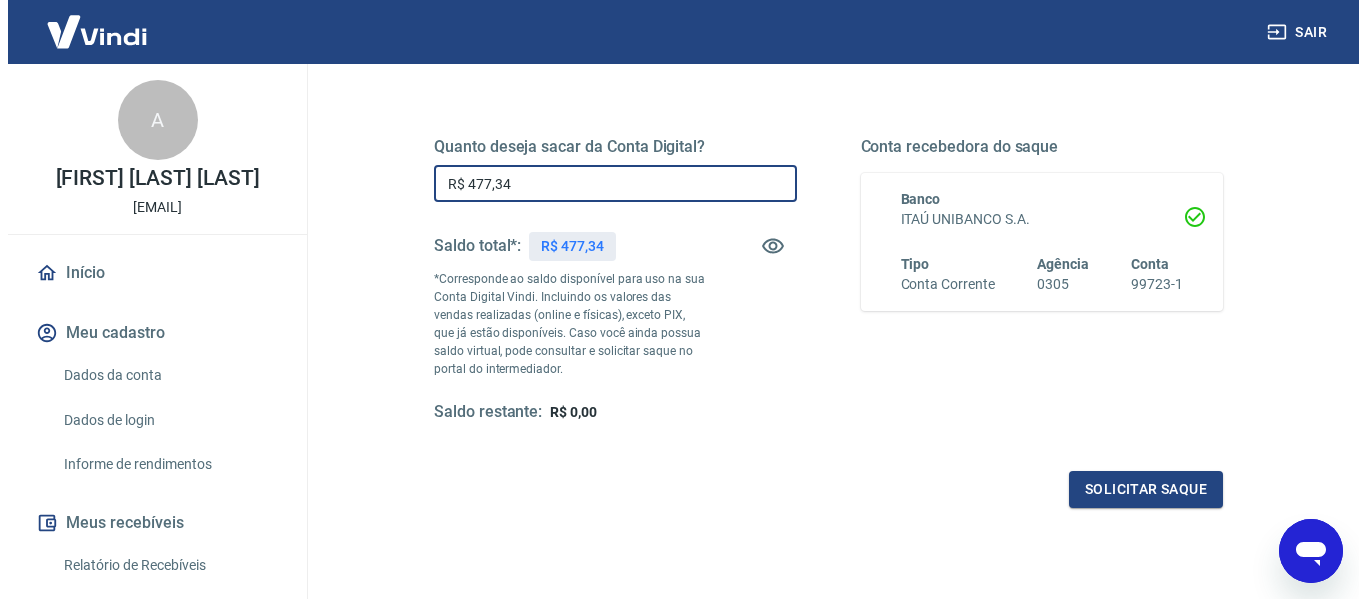 scroll, scrollTop: 300, scrollLeft: 0, axis: vertical 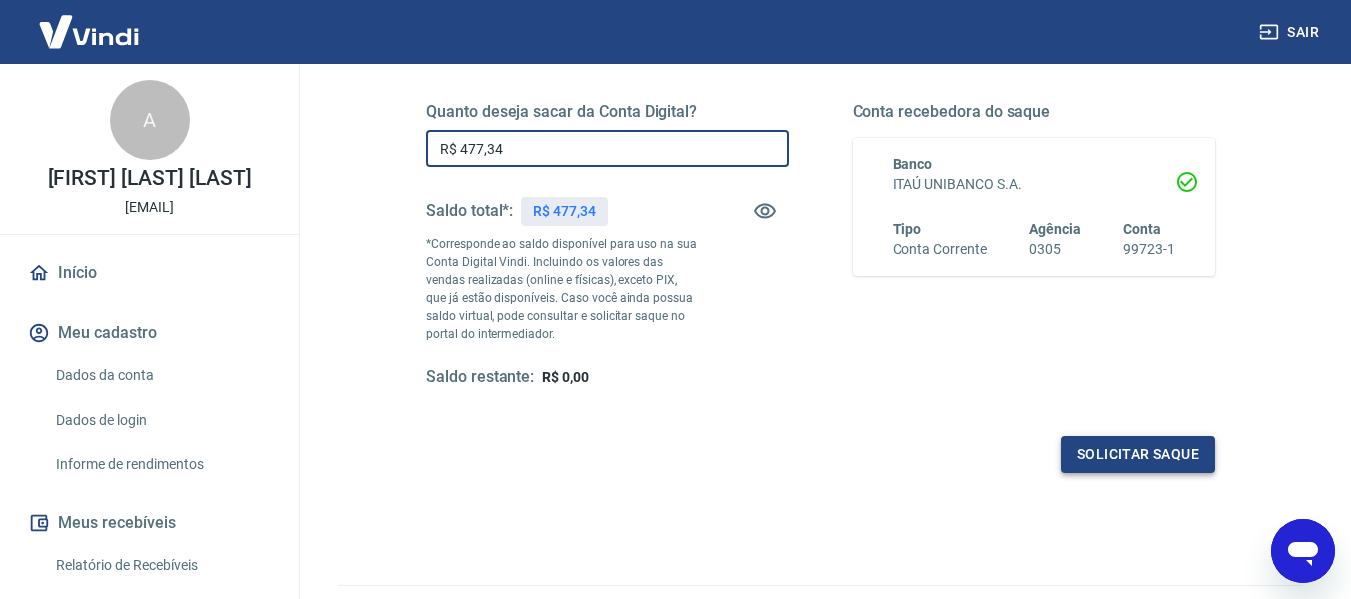 type on "R$ 477,34" 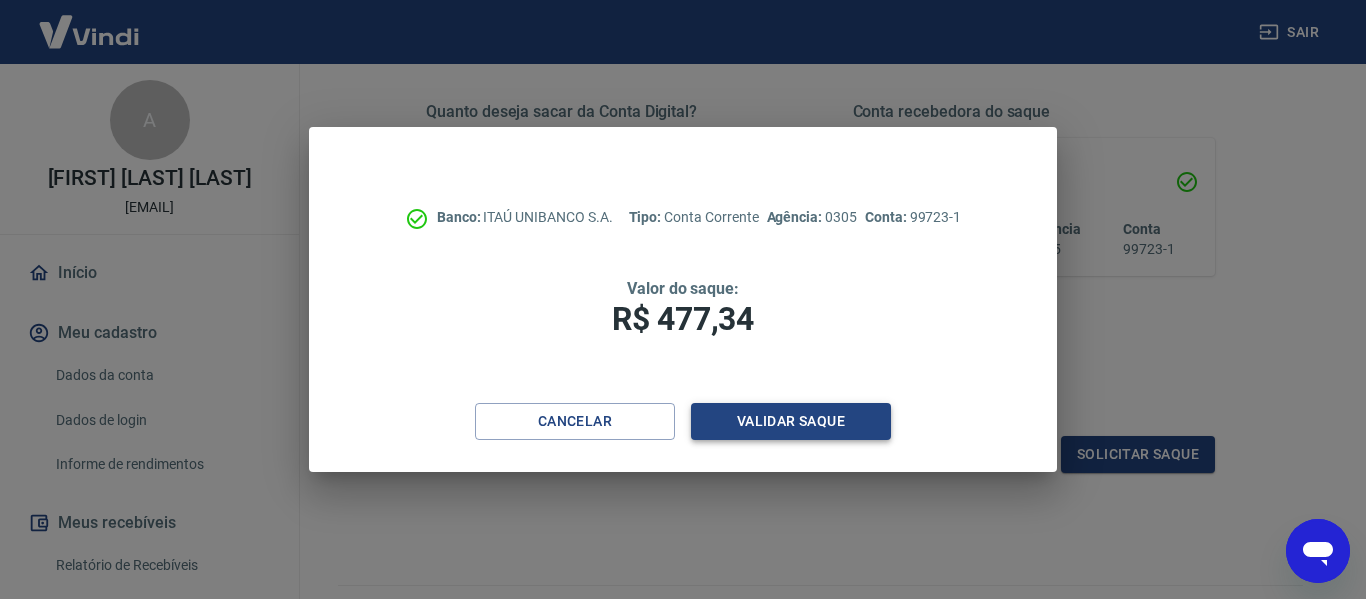 click on "Validar saque" at bounding box center [791, 421] 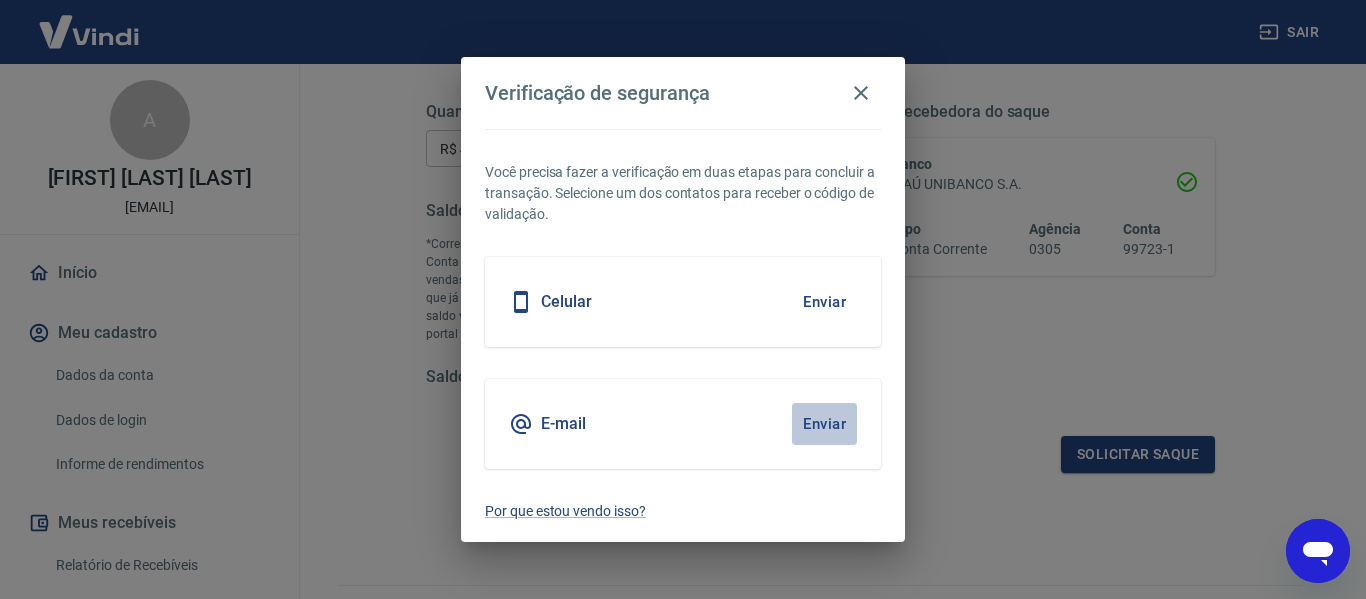 click on "Enviar" at bounding box center [824, 424] 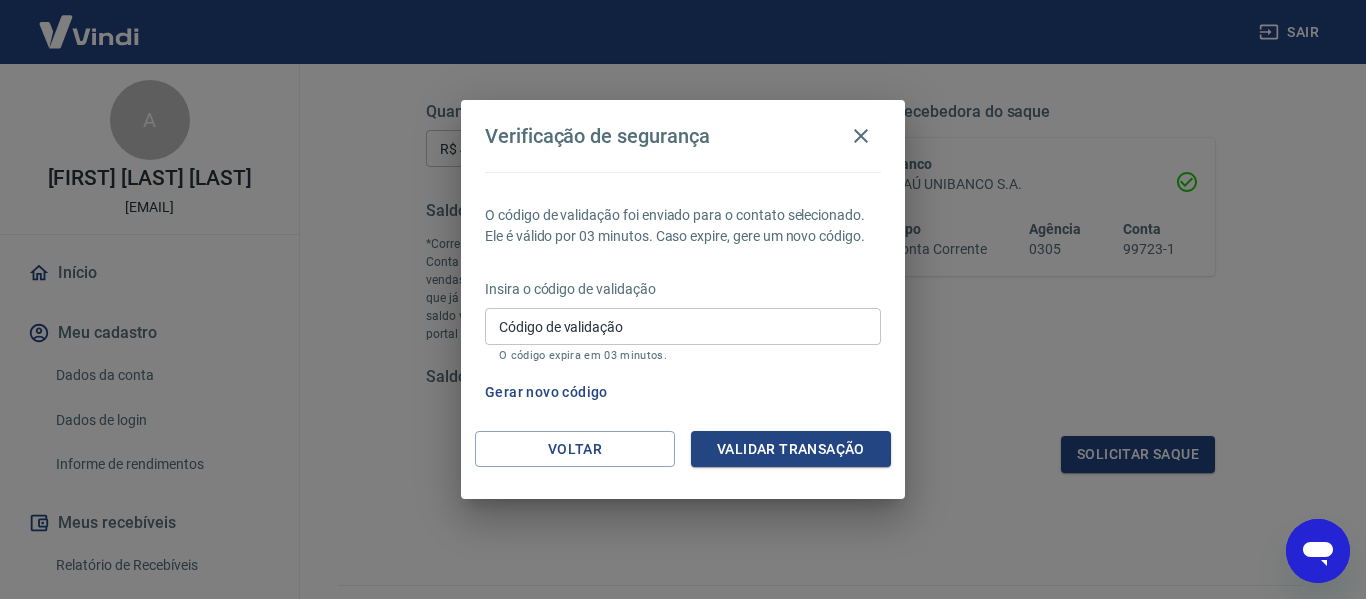 click on "Código de validação" at bounding box center (683, 326) 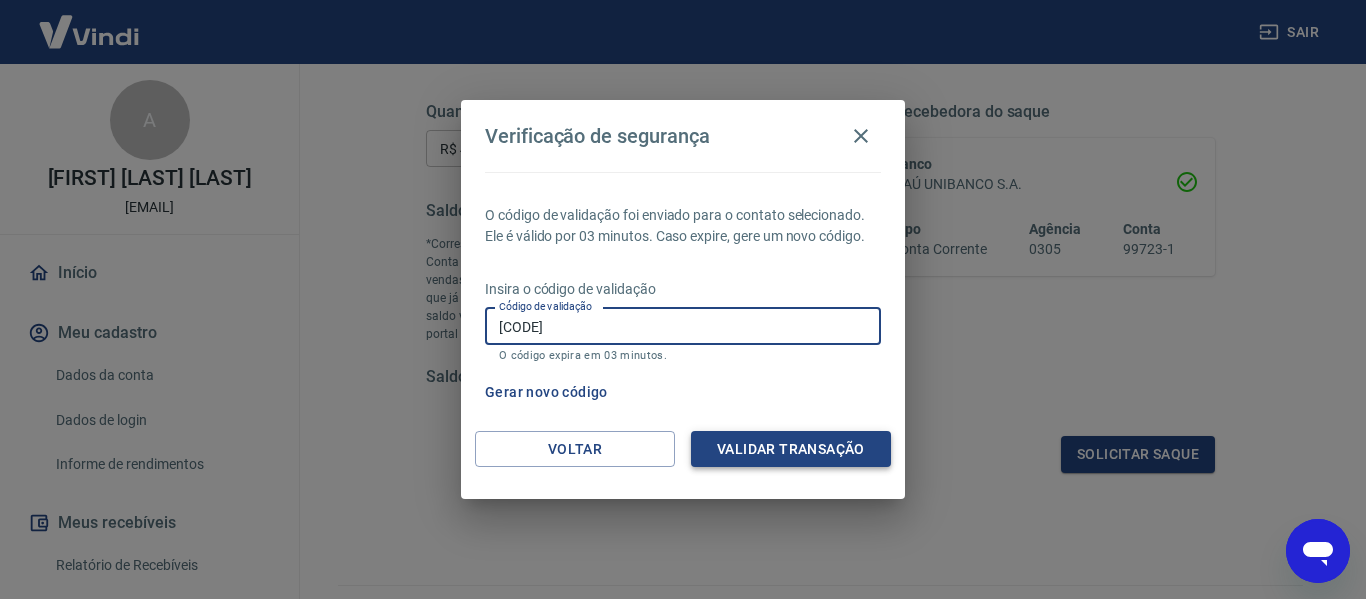 type on "[CODE]" 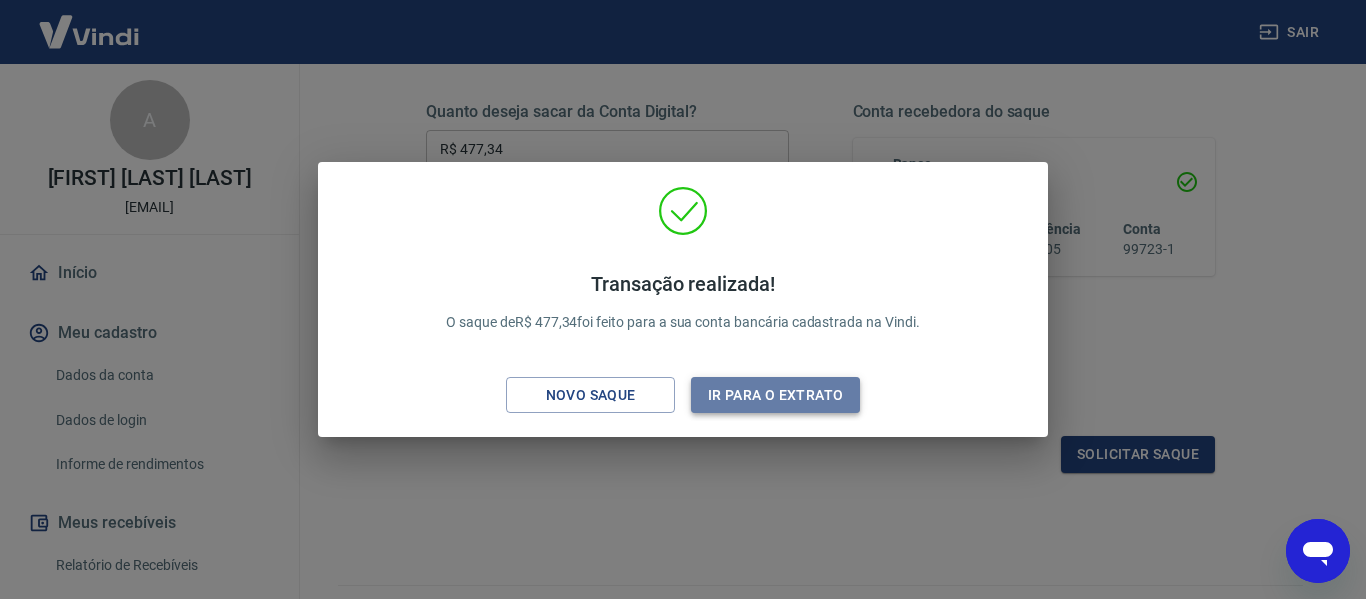 click on "Ir para o extrato" at bounding box center [775, 395] 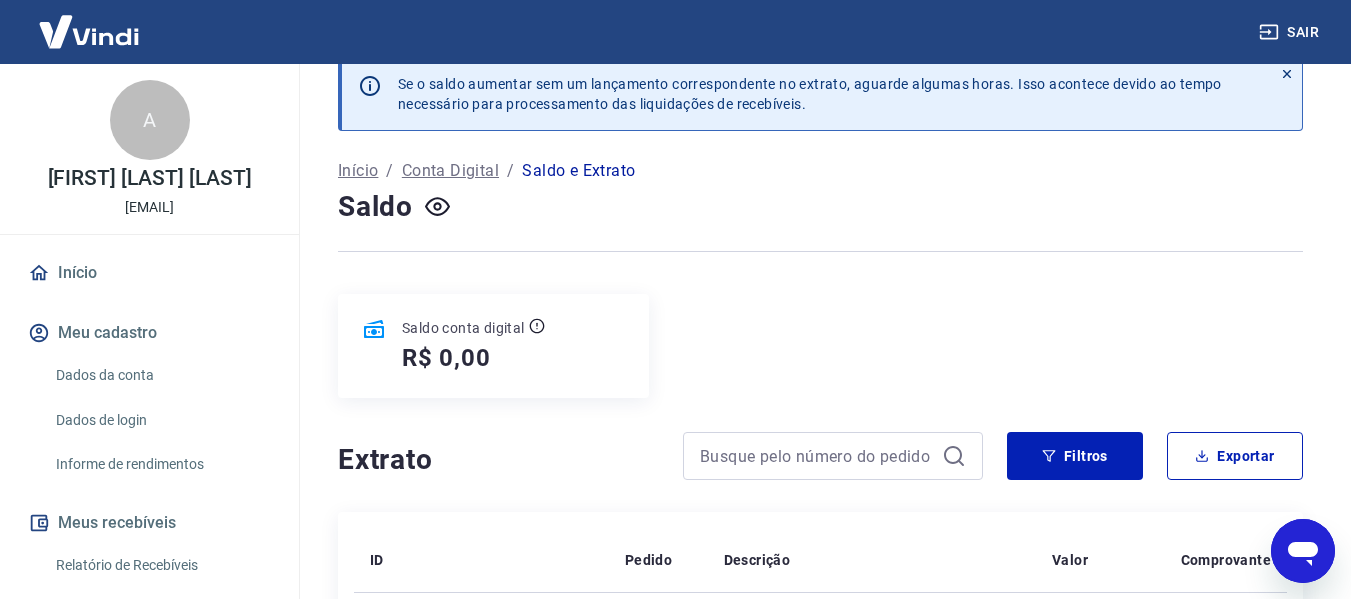 scroll, scrollTop: 0, scrollLeft: 0, axis: both 